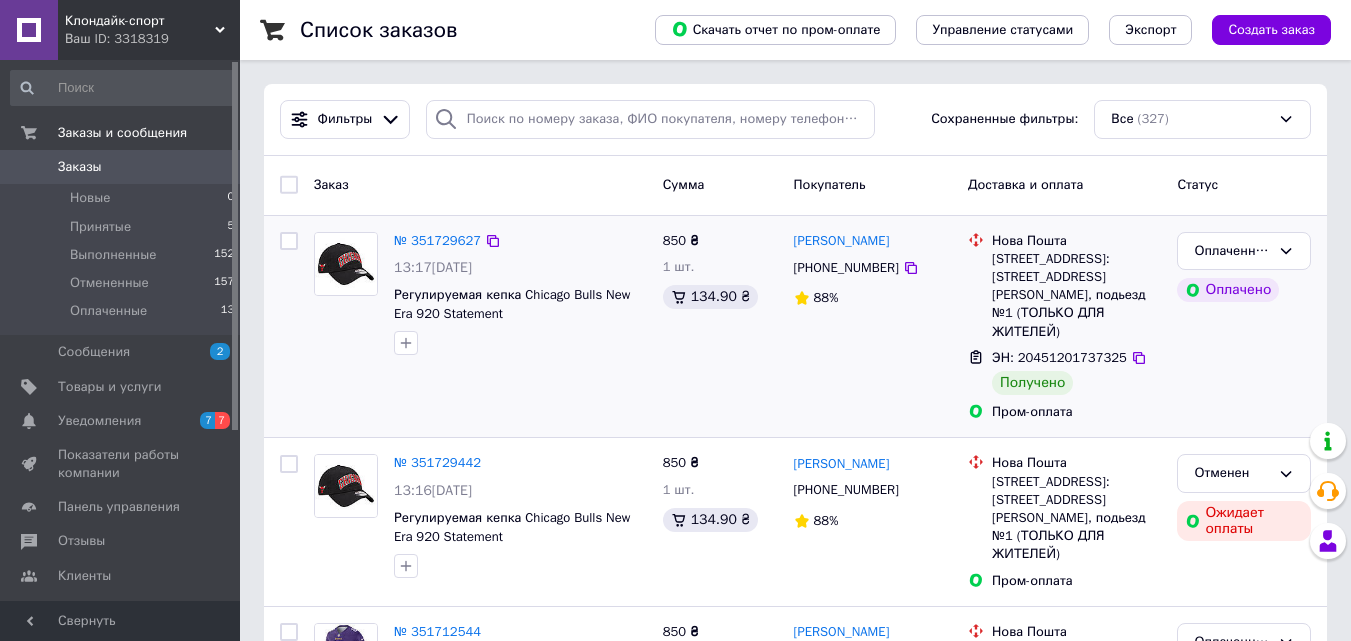 scroll, scrollTop: 0, scrollLeft: 0, axis: both 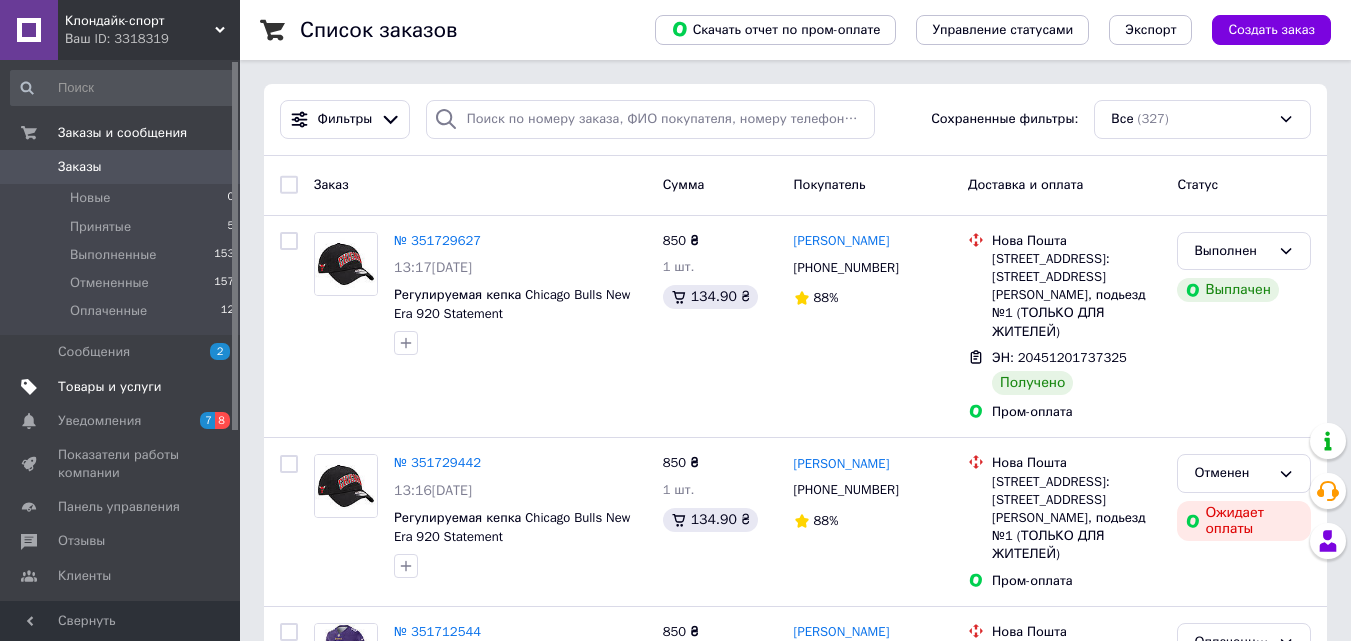 click on "Товары и услуги" at bounding box center [110, 387] 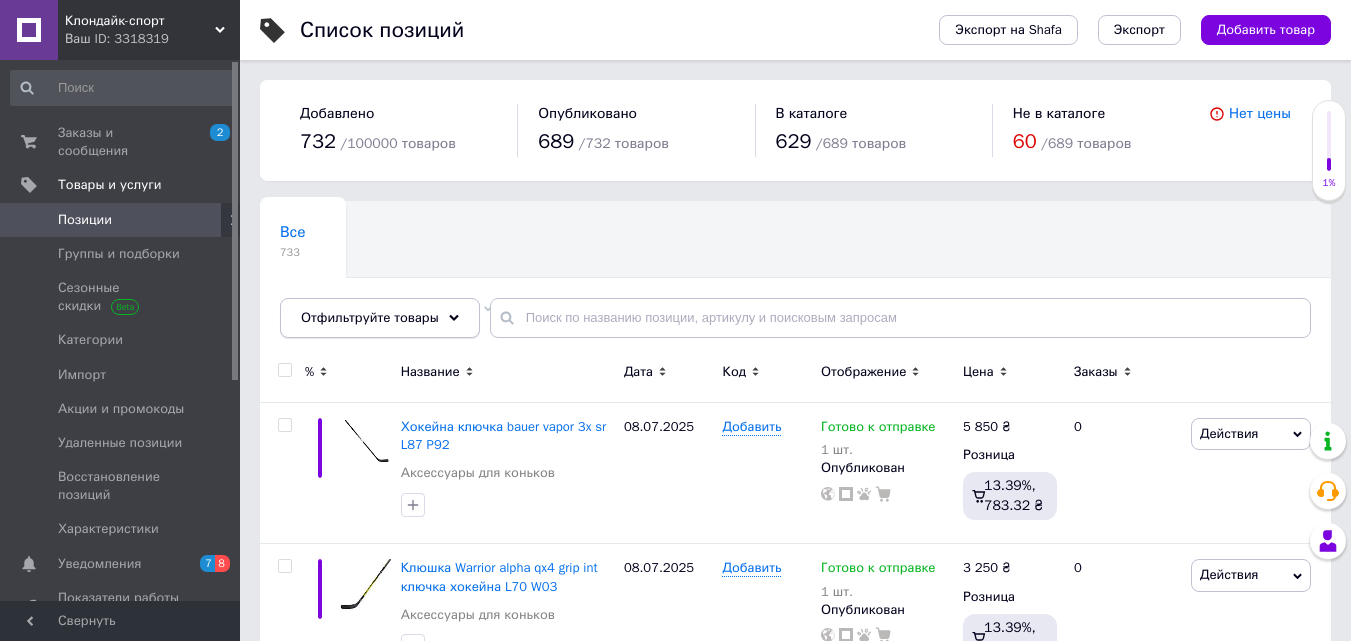 click 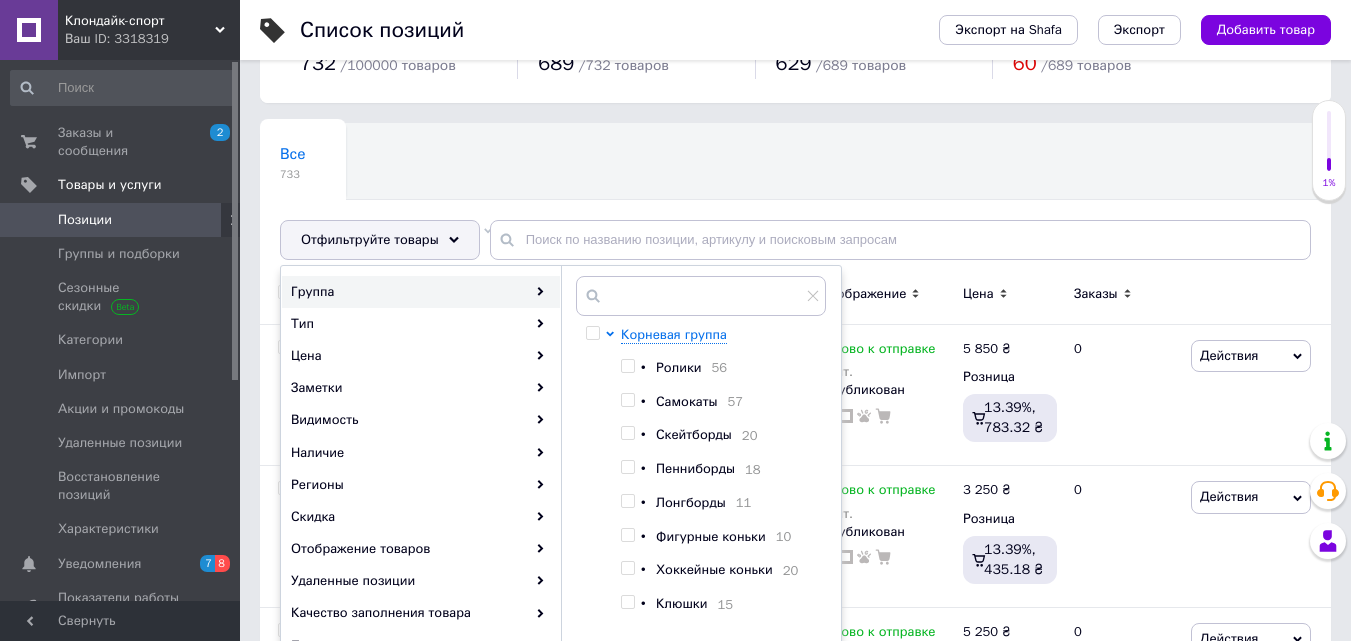 scroll, scrollTop: 200, scrollLeft: 0, axis: vertical 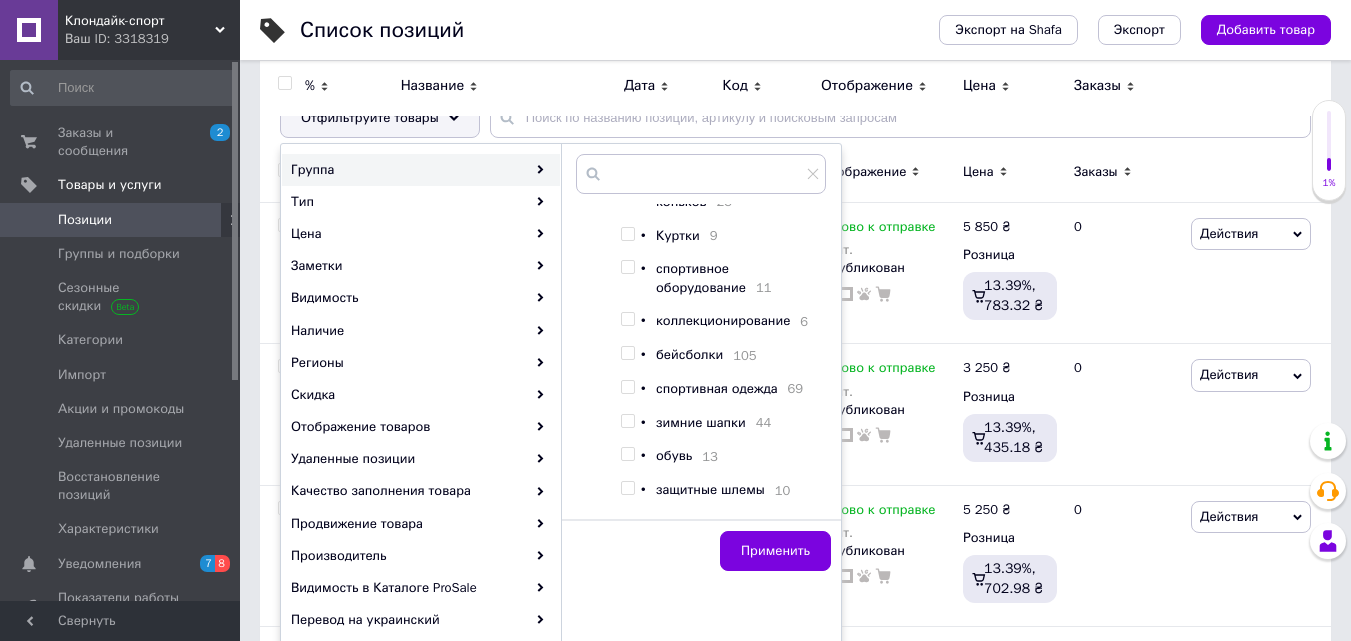 click at bounding box center [627, 353] 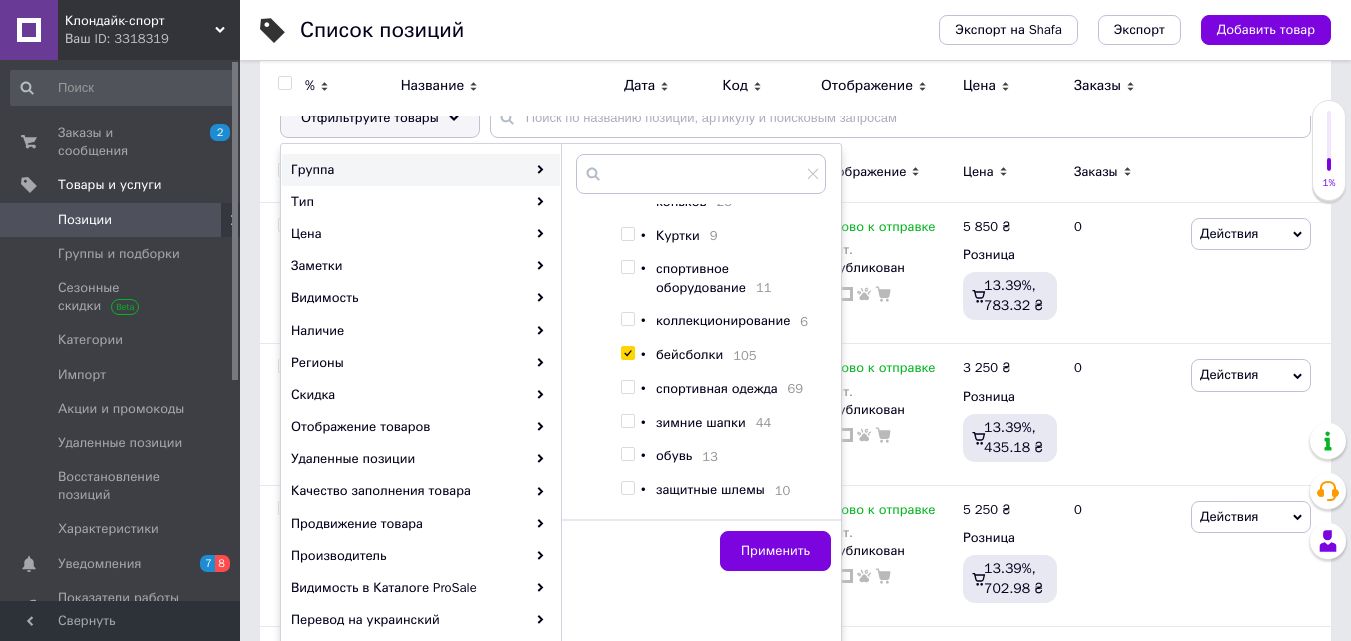 checkbox on "true" 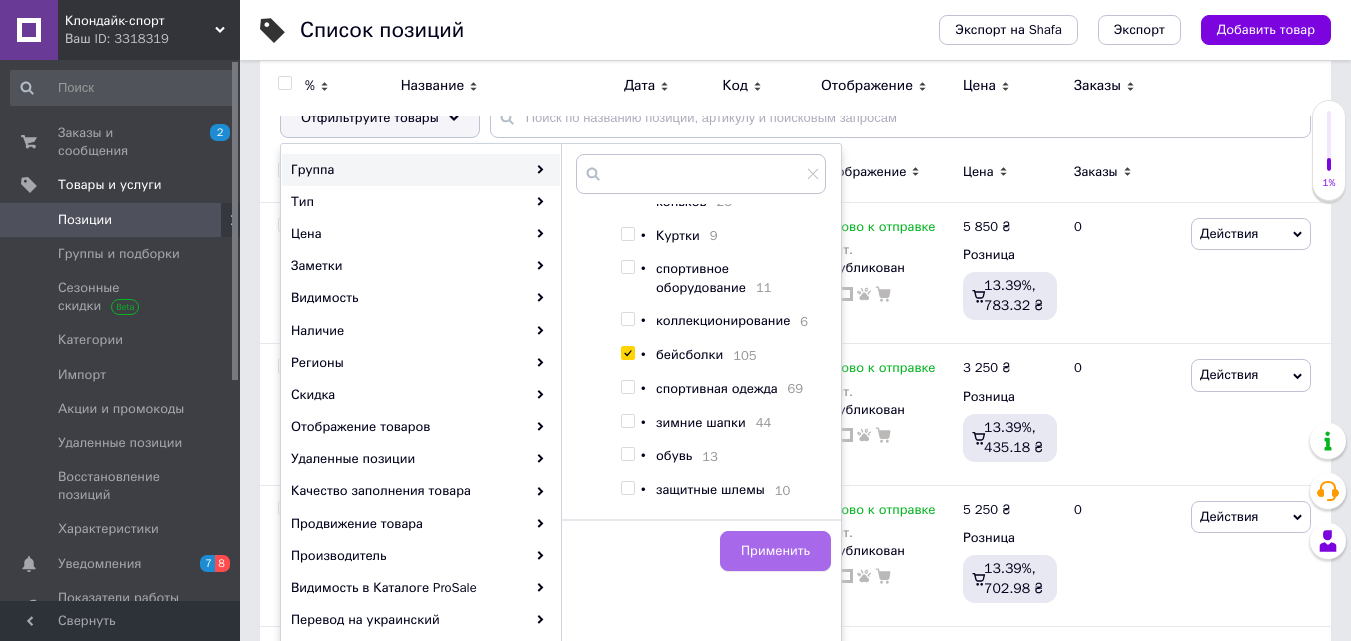 click on "Применить" at bounding box center [775, 551] 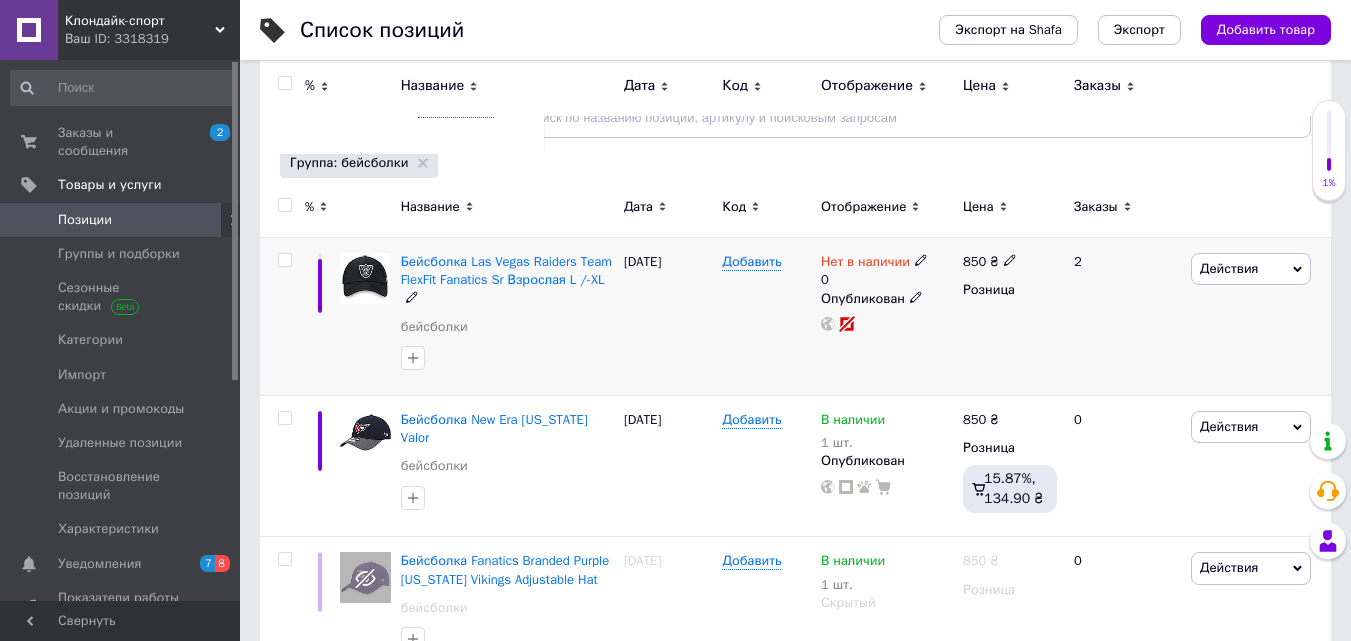 click on "Действия" at bounding box center [1251, 269] 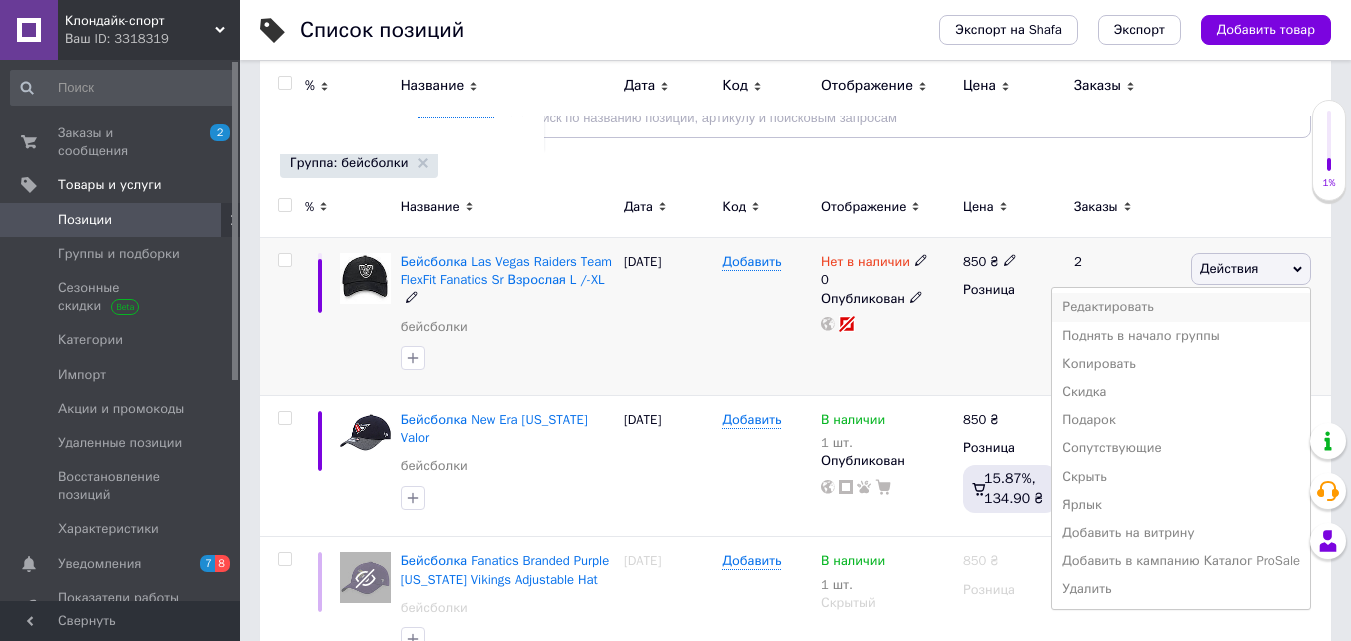 scroll, scrollTop: 300, scrollLeft: 0, axis: vertical 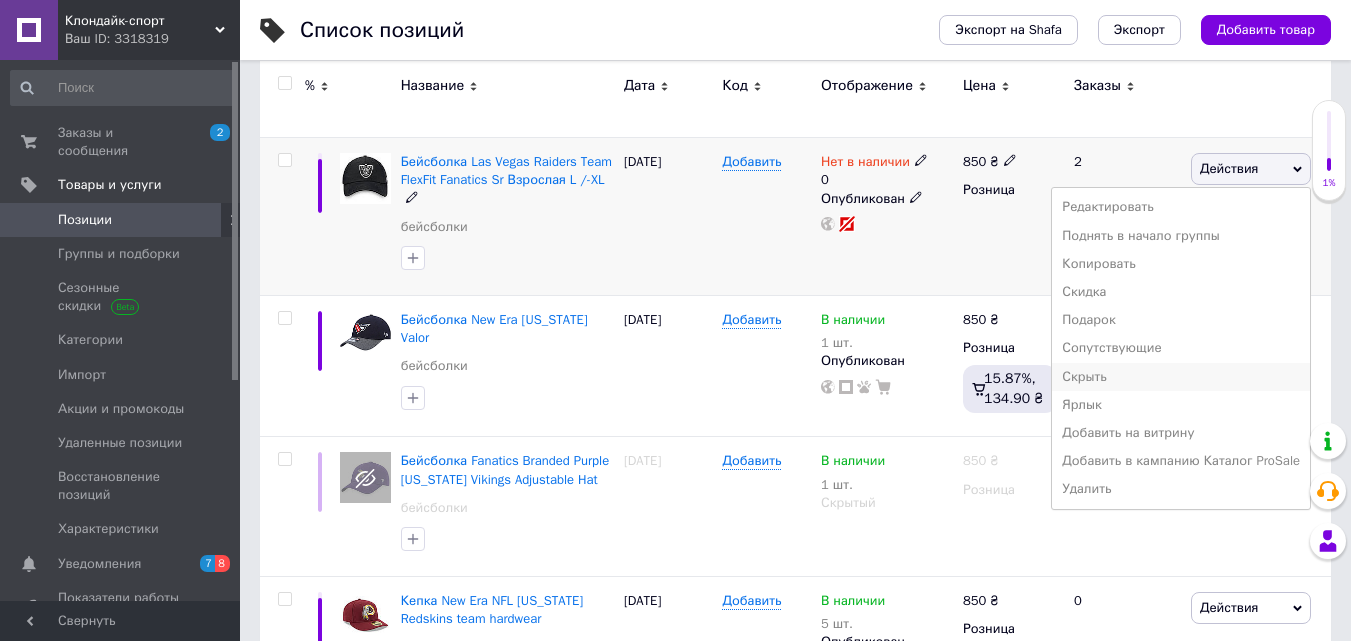 click on "Скрыть" at bounding box center (1181, 377) 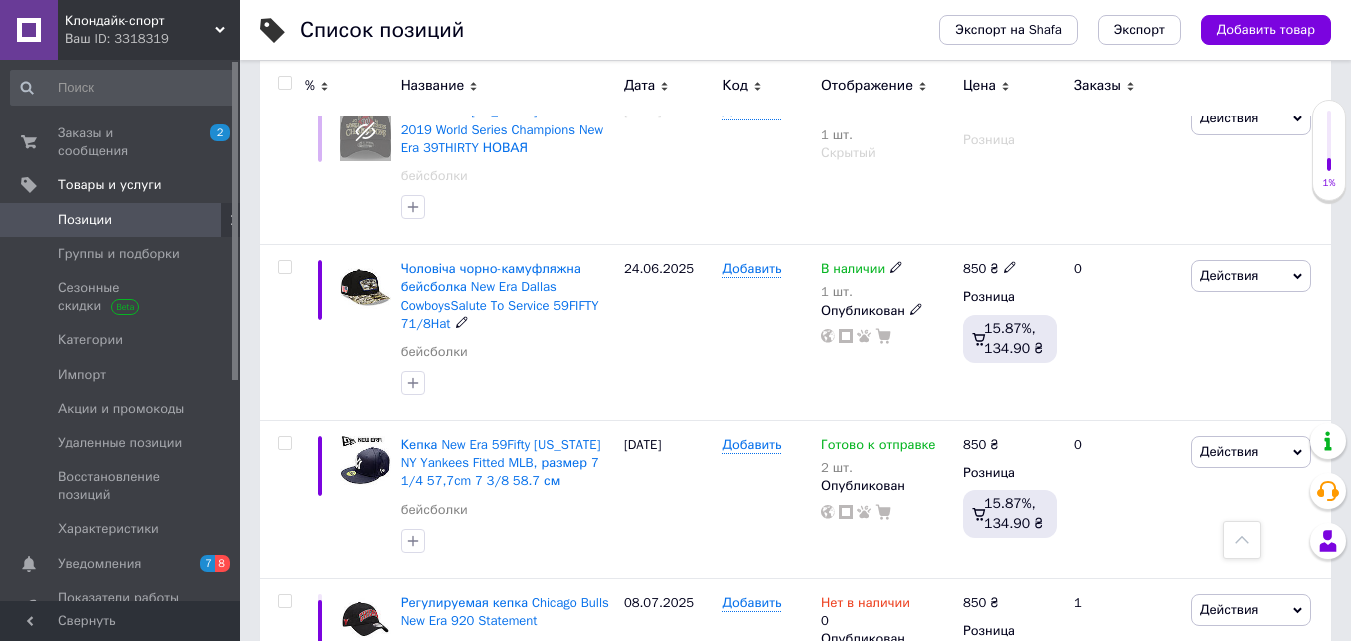 scroll, scrollTop: 4800, scrollLeft: 0, axis: vertical 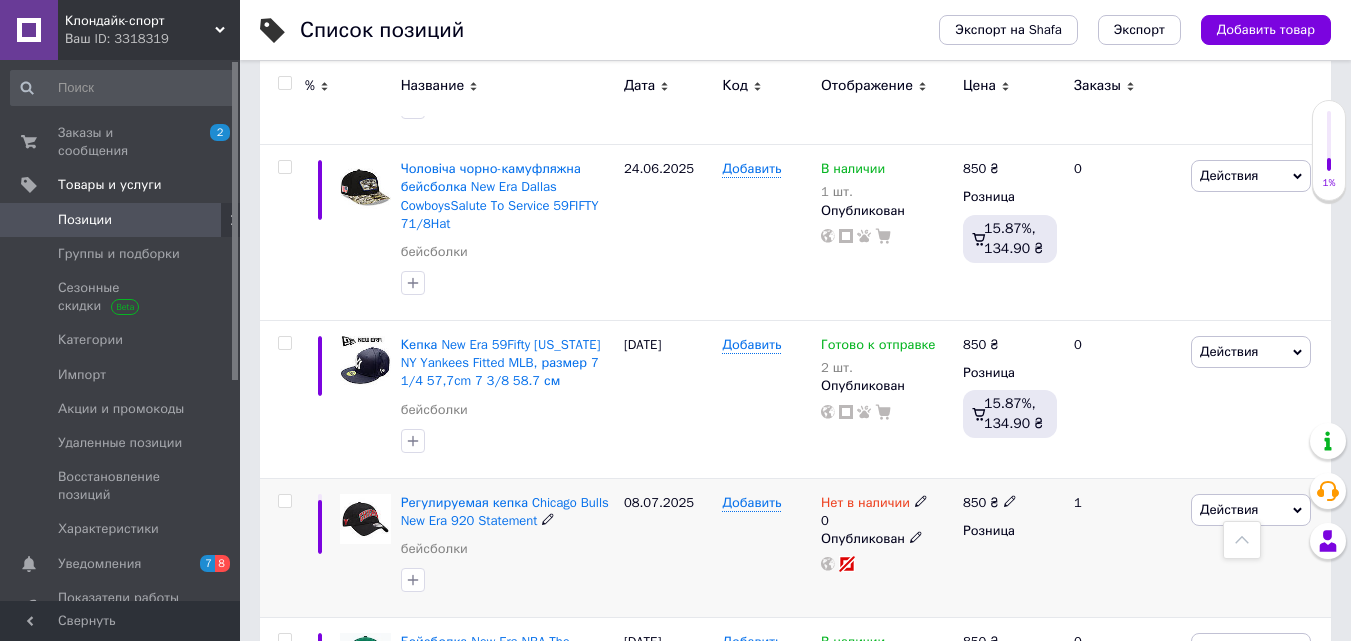 click 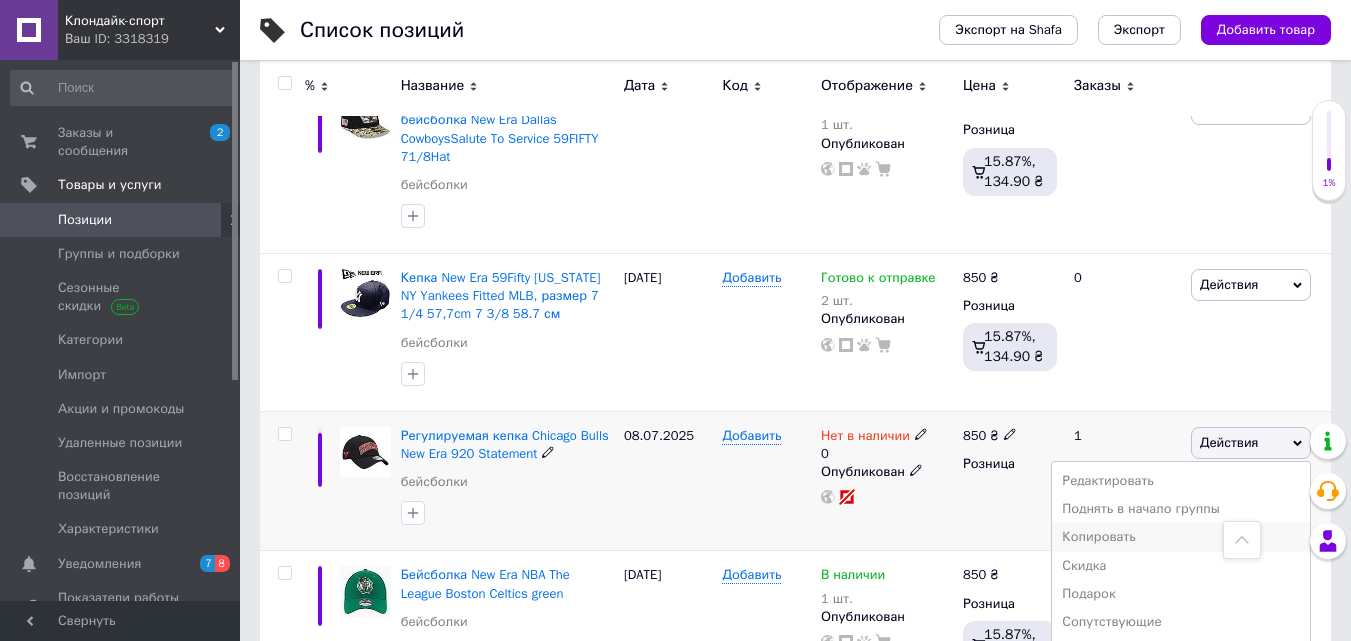 scroll, scrollTop: 4900, scrollLeft: 0, axis: vertical 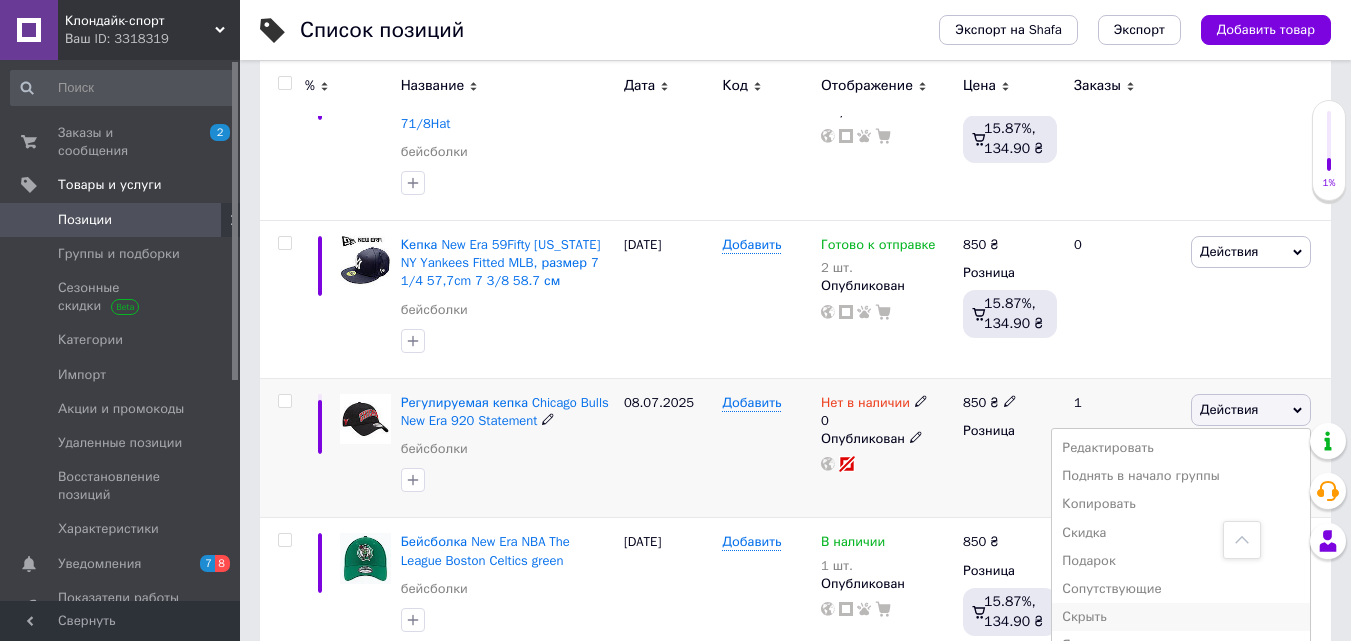 click on "Скрыть" at bounding box center [1181, 617] 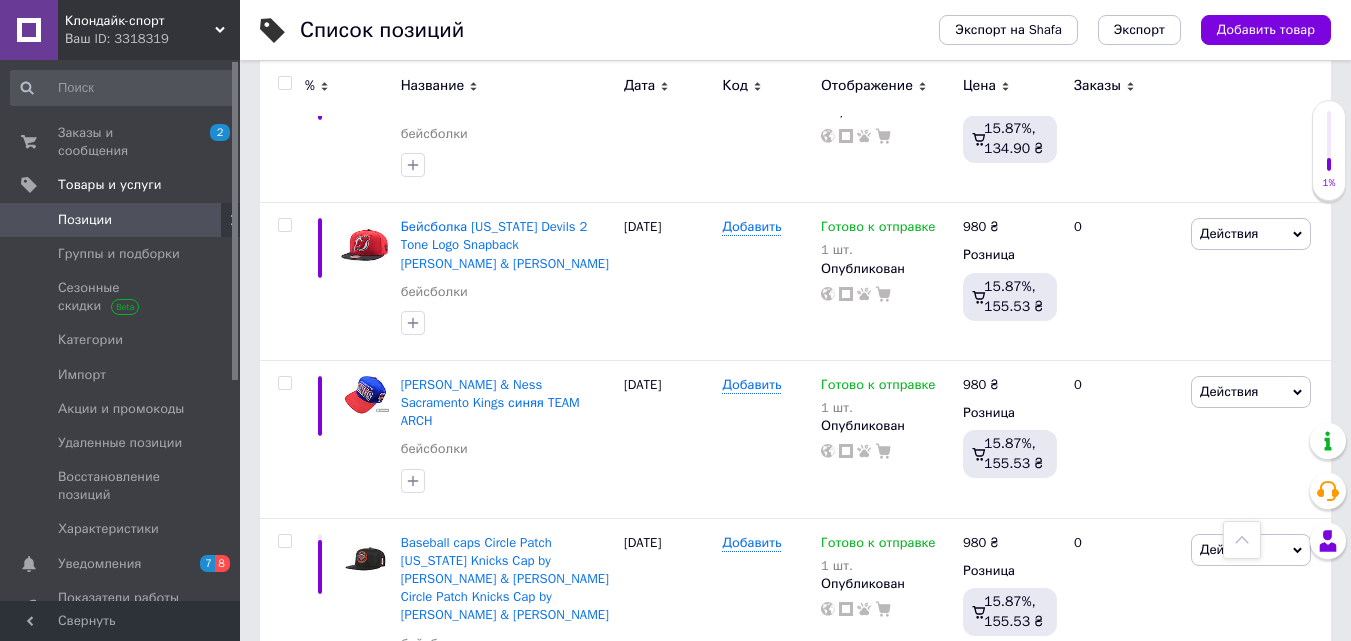 scroll, scrollTop: 9500, scrollLeft: 0, axis: vertical 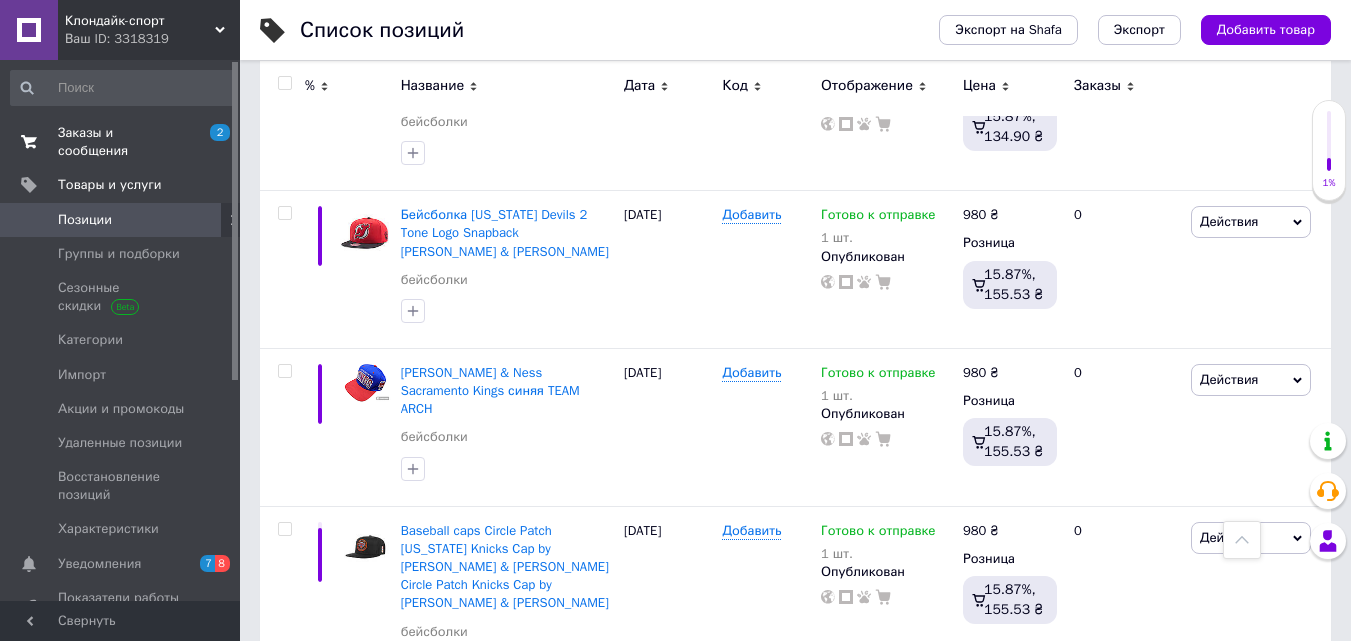 click on "Заказы и сообщения 2 0" at bounding box center (123, 142) 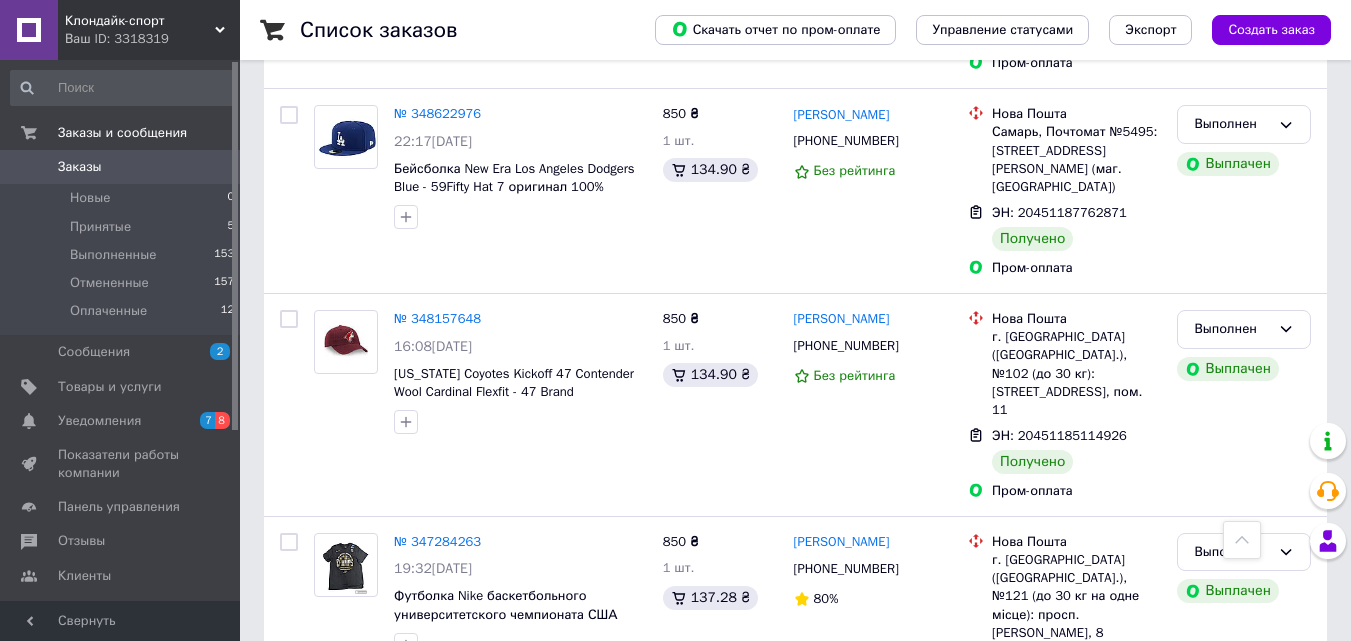 scroll, scrollTop: 2000, scrollLeft: 0, axis: vertical 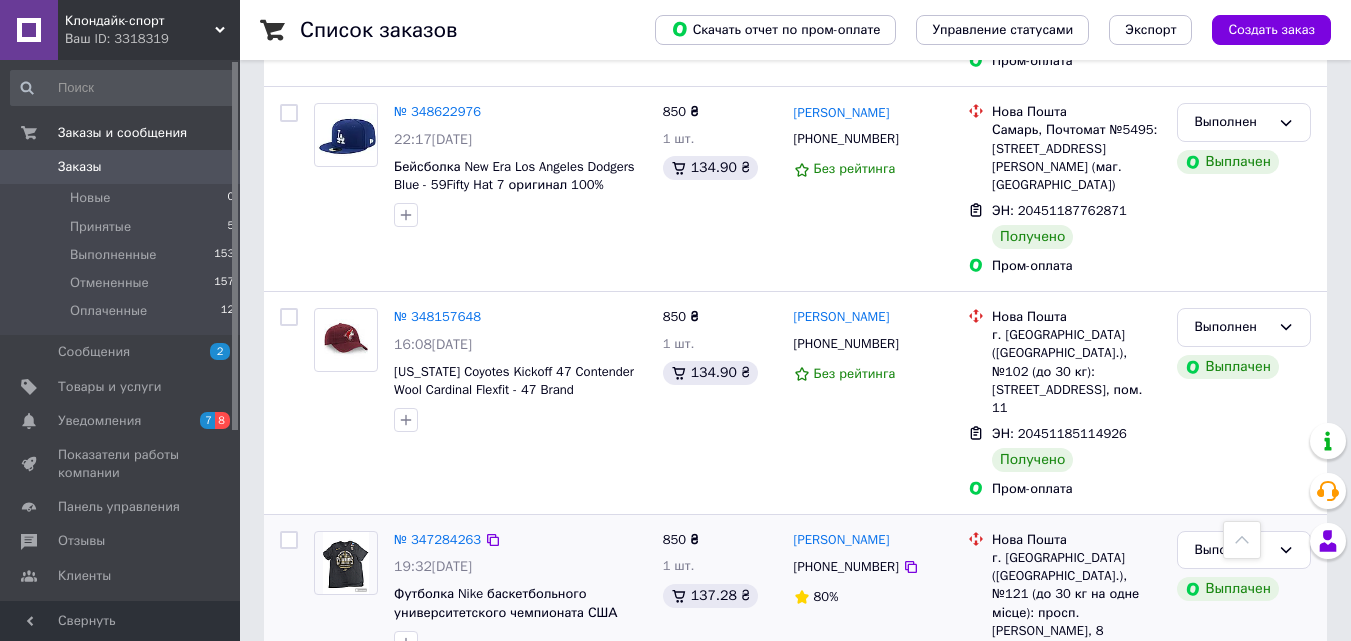 click at bounding box center [346, 563] 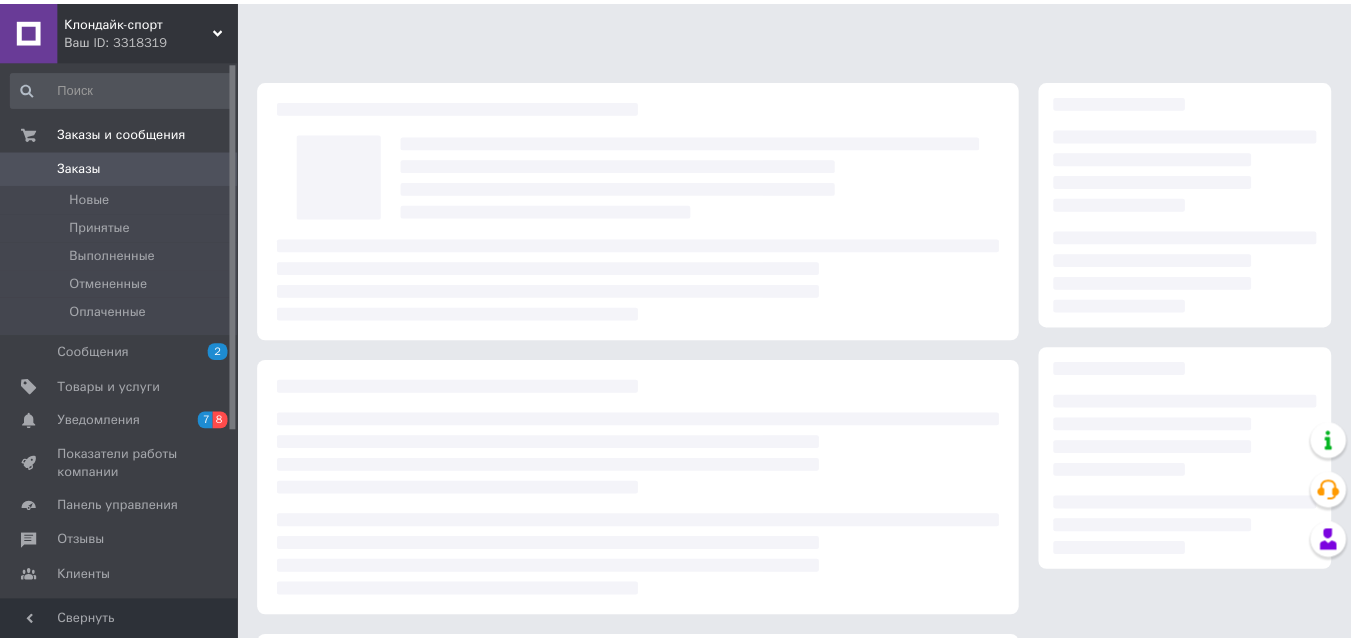 scroll, scrollTop: 0, scrollLeft: 0, axis: both 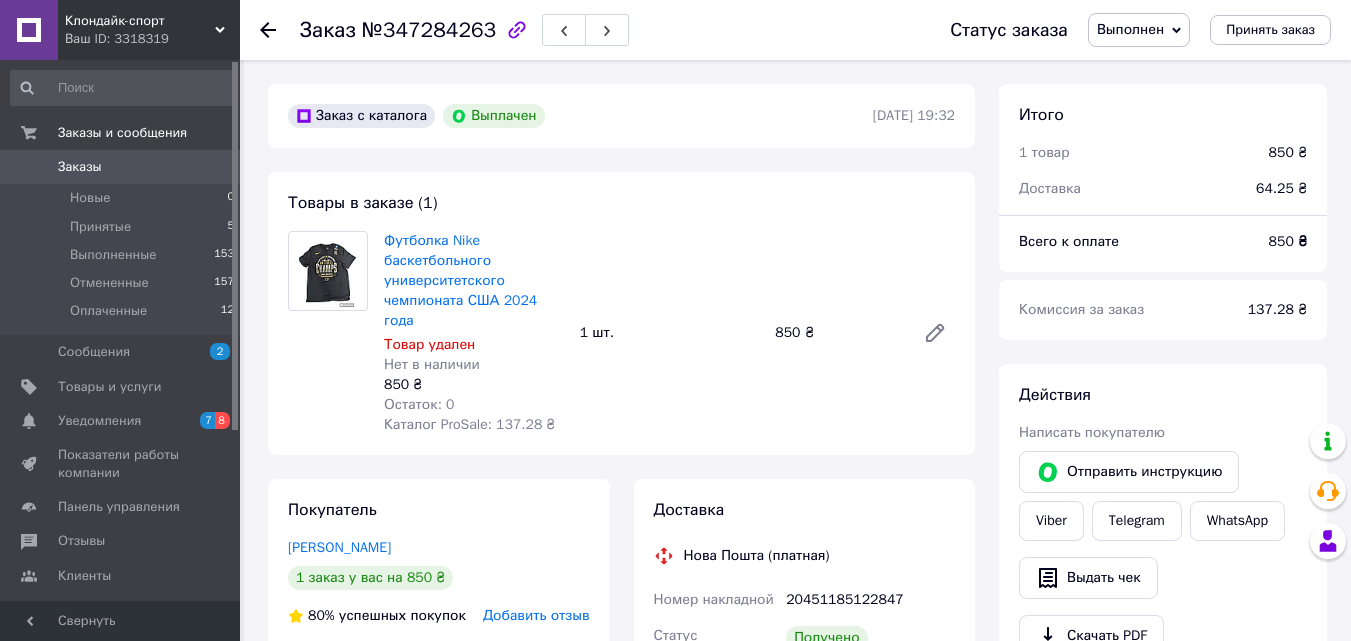 click at bounding box center [328, 271] 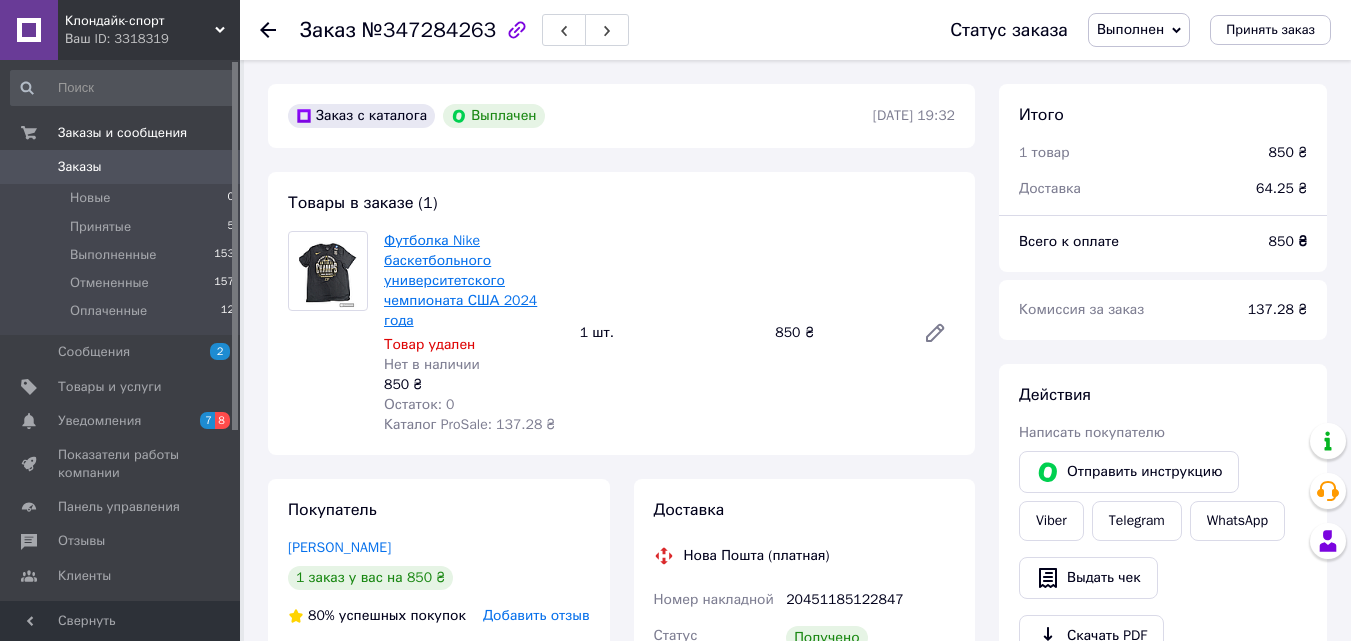 click on "Футболка  Nike баскетбольного университетского чемпионата США 2024 года" at bounding box center [460, 280] 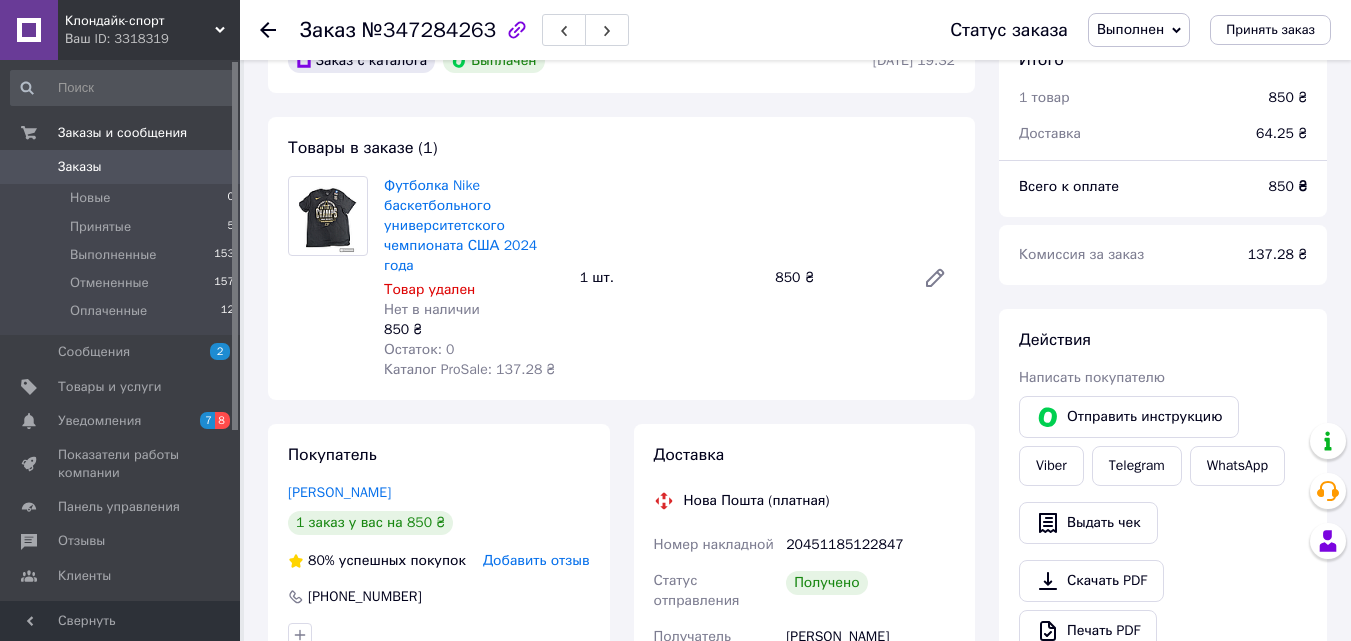 scroll, scrollTop: 0, scrollLeft: 0, axis: both 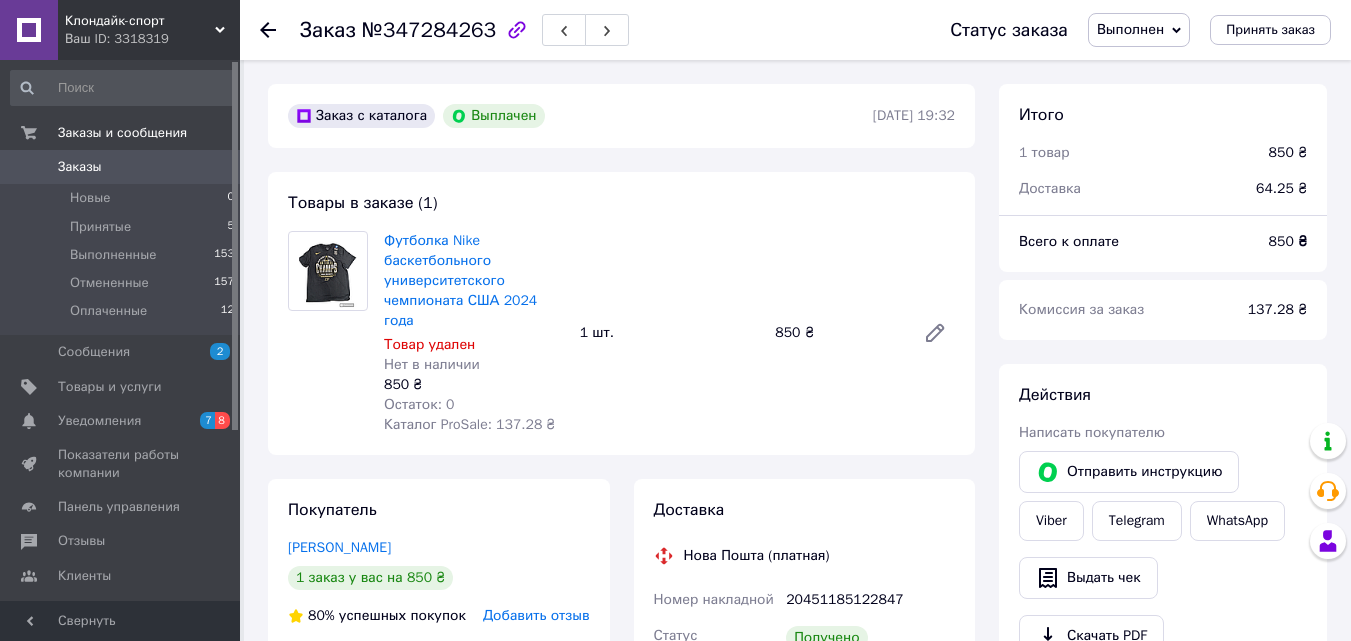click 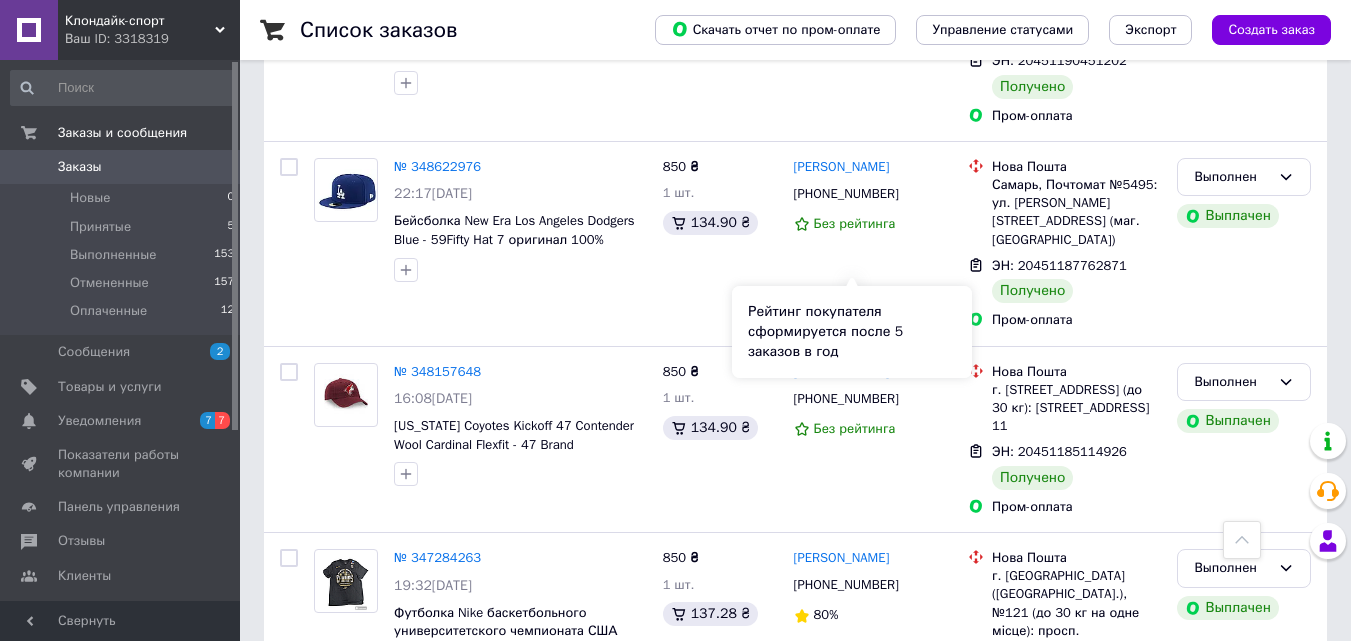 scroll, scrollTop: 2100, scrollLeft: 0, axis: vertical 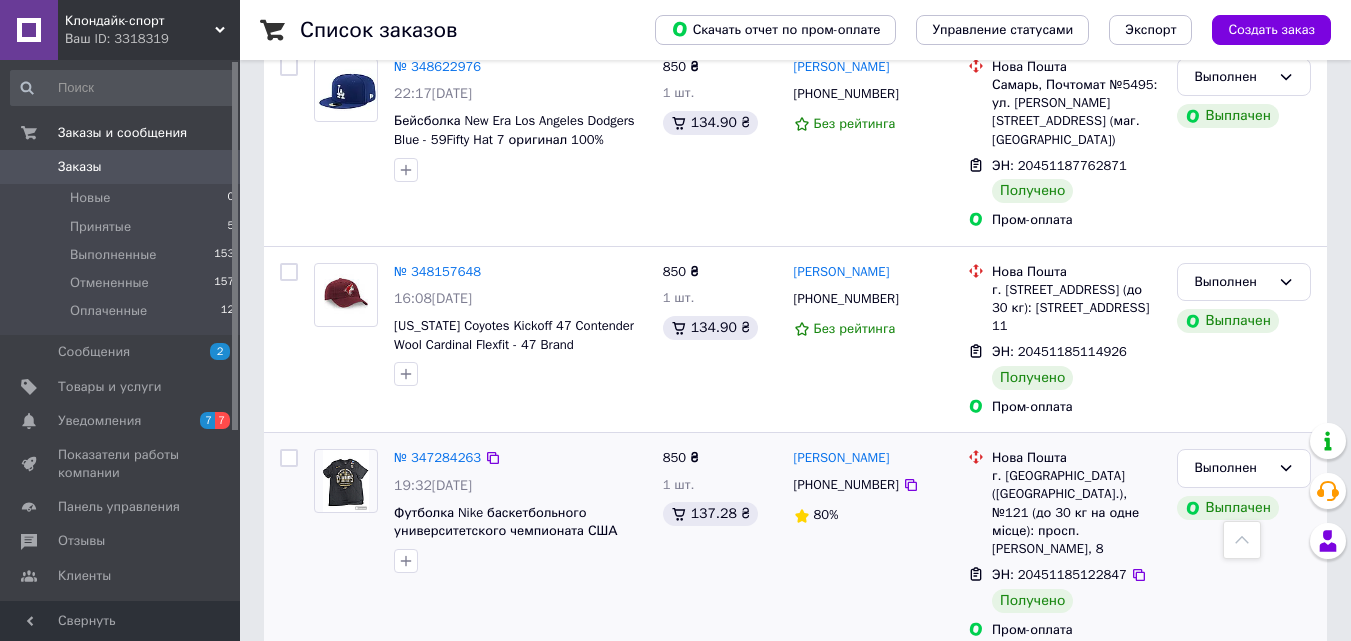 drag, startPoint x: 428, startPoint y: 335, endPoint x: 504, endPoint y: 344, distance: 76.53104 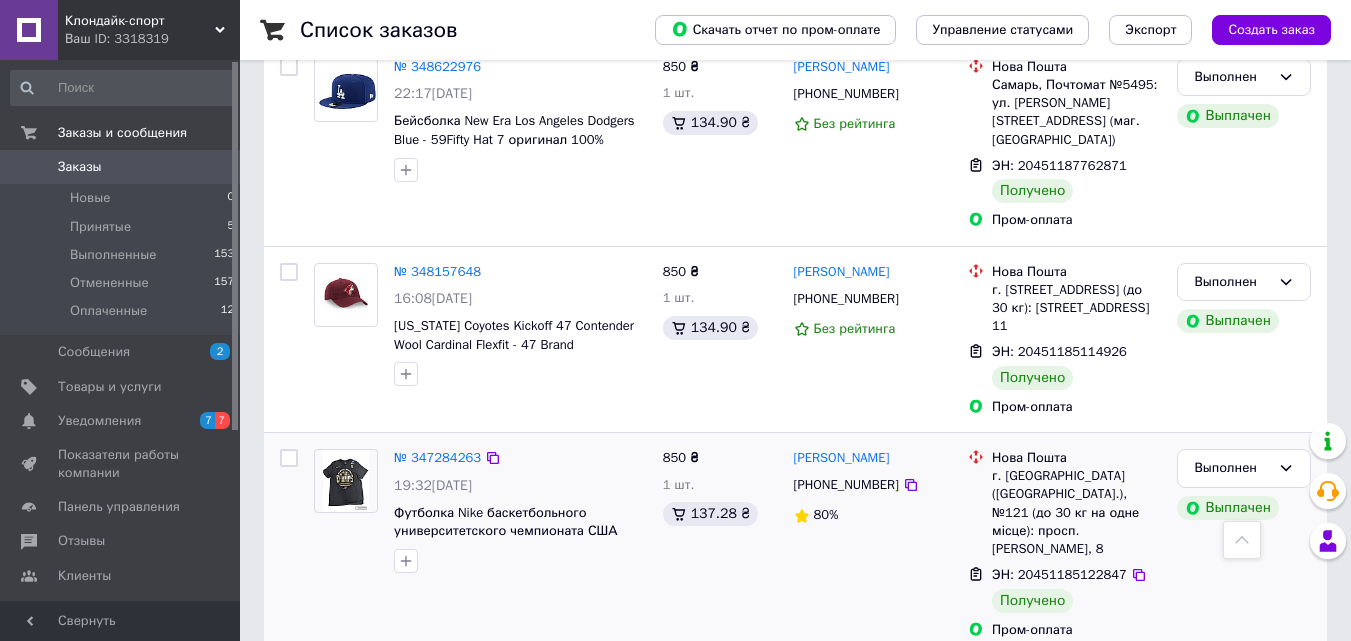 copy on ", 07.06.2025" 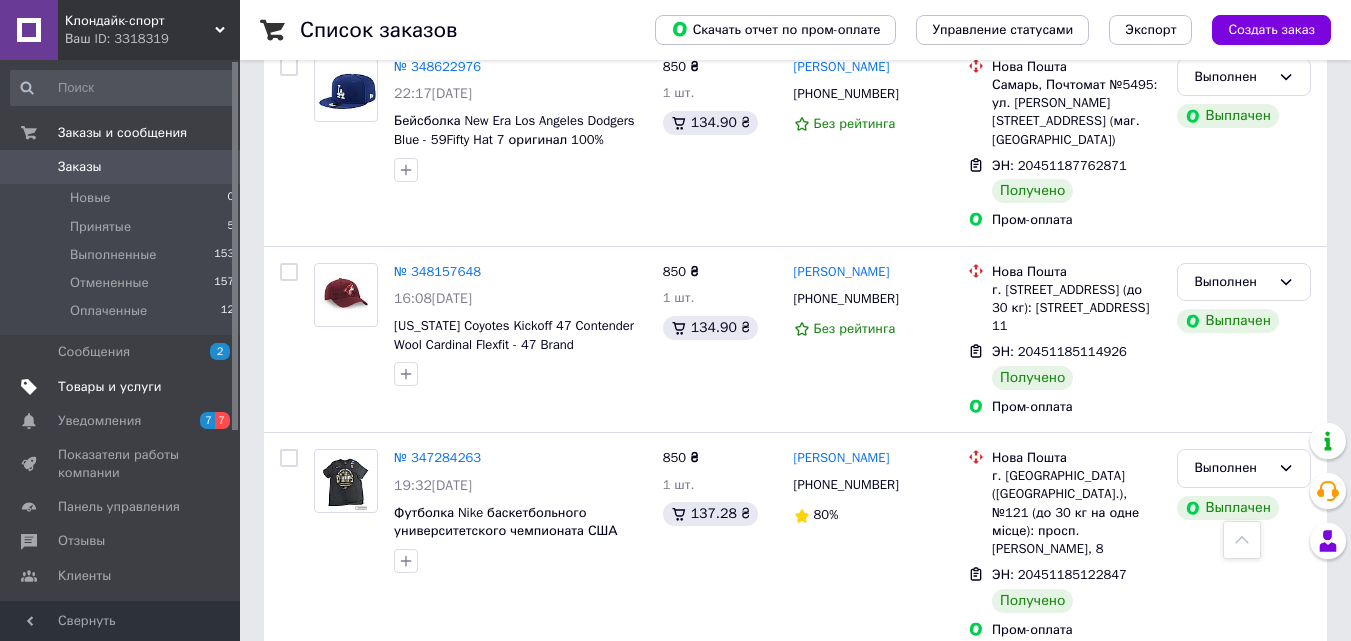 click on "Товары и услуги" at bounding box center (110, 387) 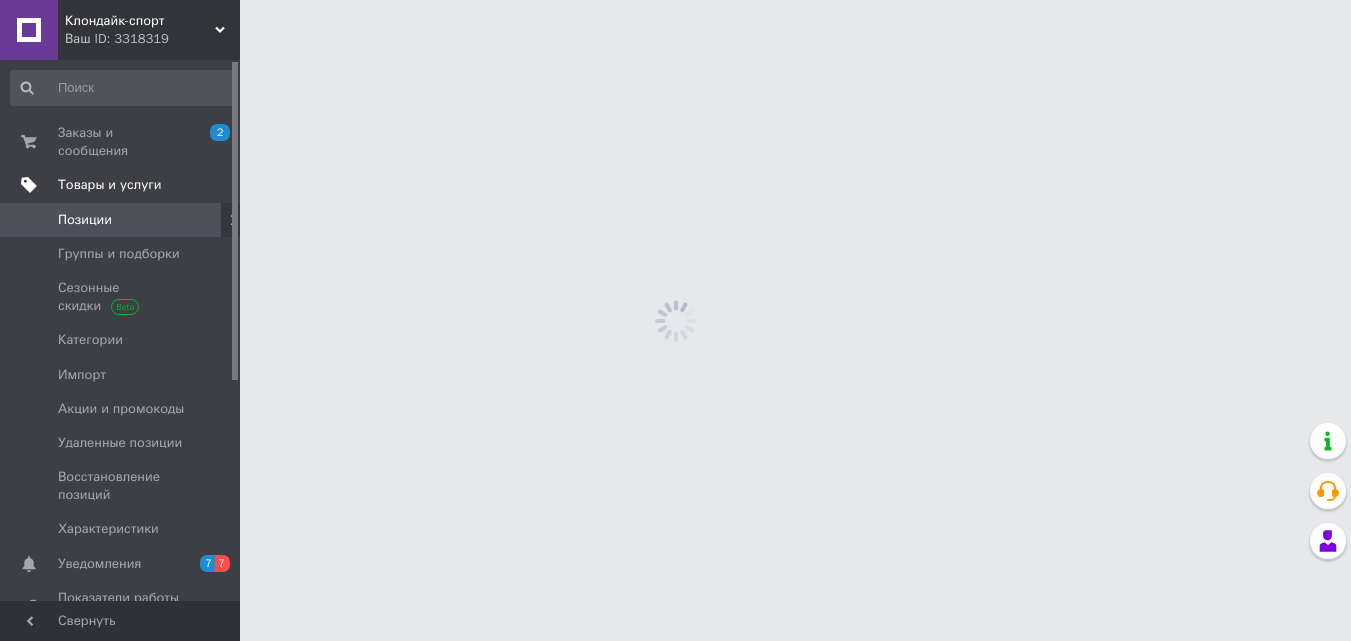 scroll, scrollTop: 0, scrollLeft: 0, axis: both 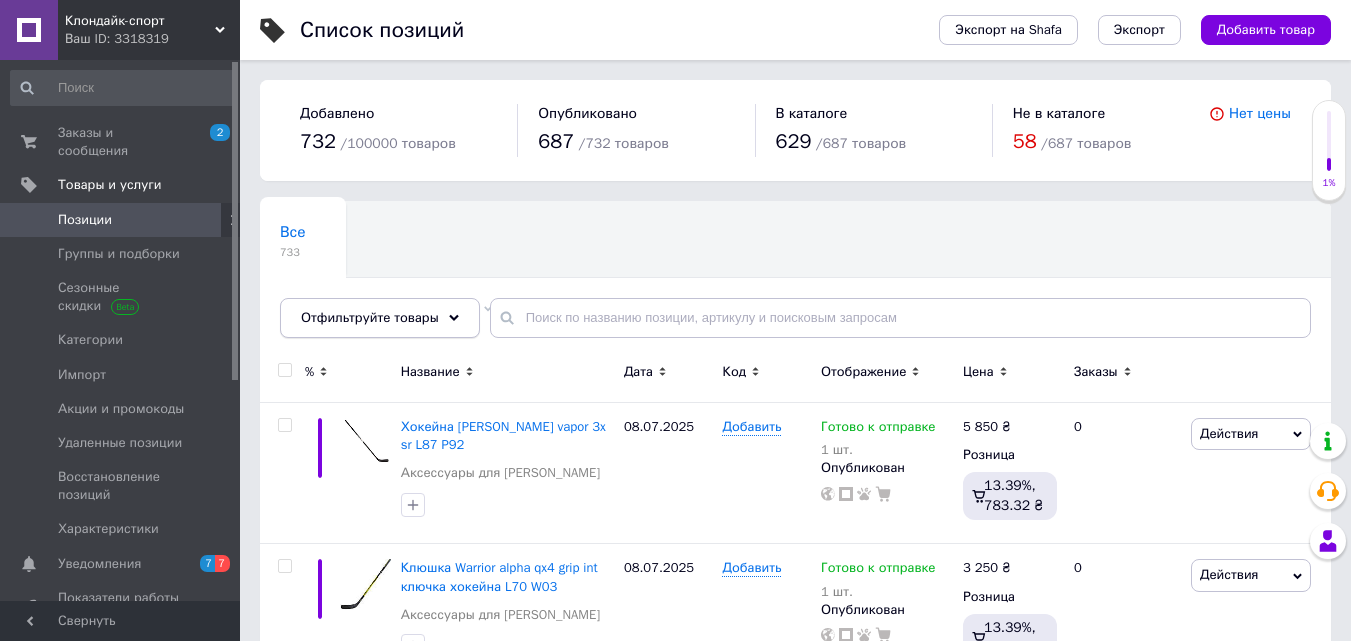 click 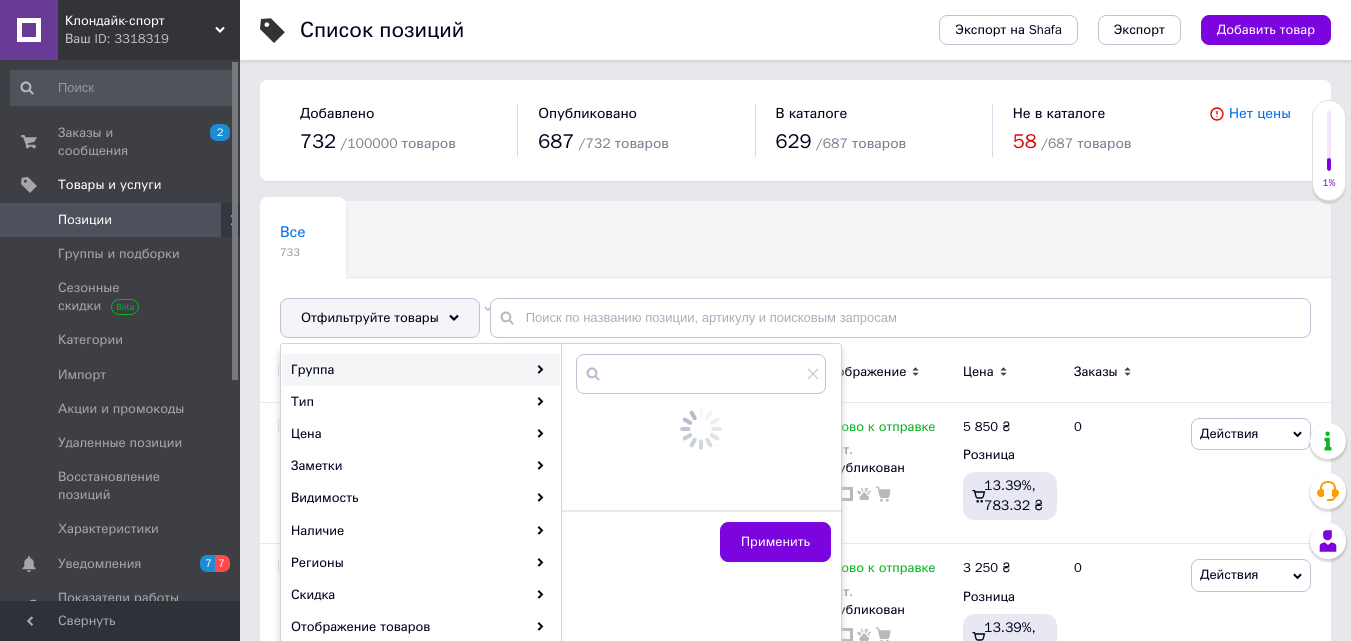 click on "Группа" at bounding box center (421, 370) 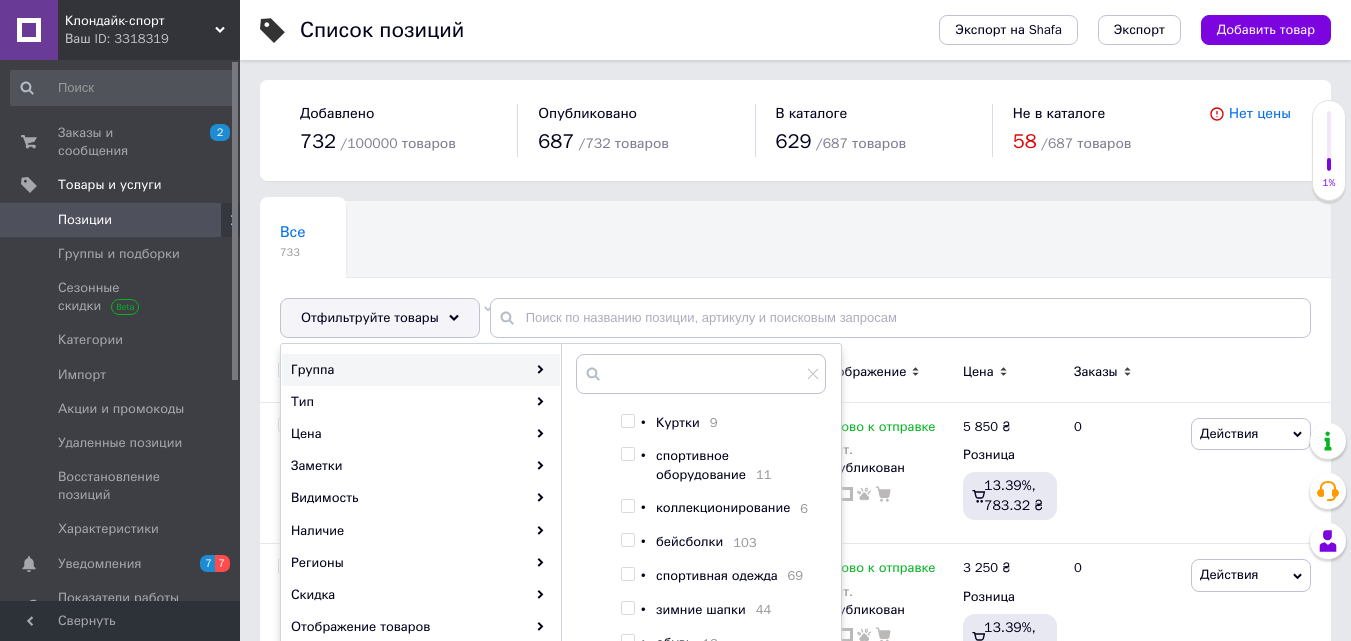 scroll, scrollTop: 451, scrollLeft: 0, axis: vertical 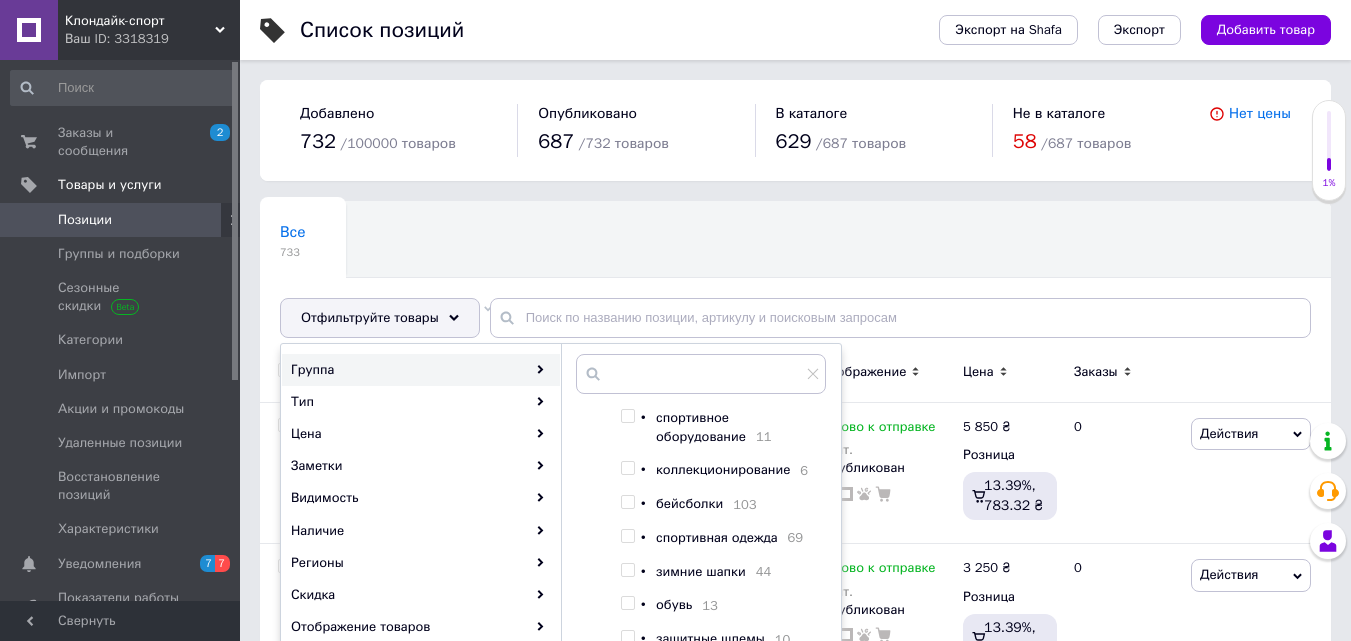 drag, startPoint x: 623, startPoint y: 552, endPoint x: 636, endPoint y: 554, distance: 13.152946 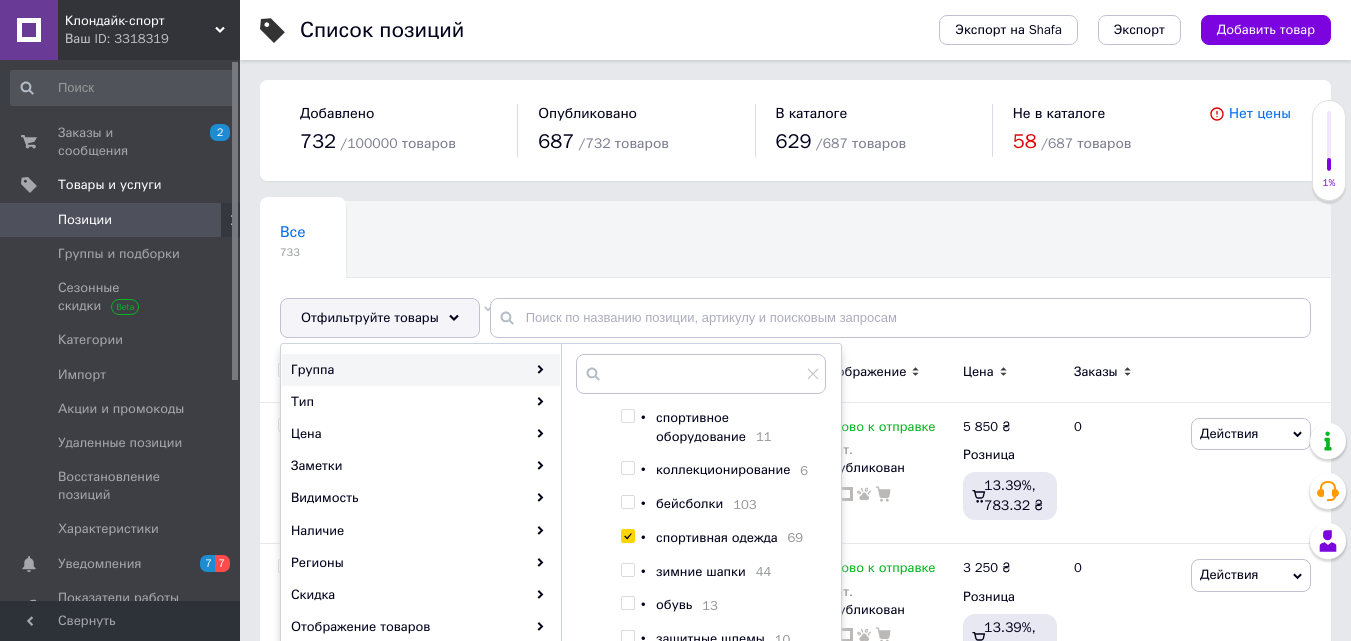 checkbox on "true" 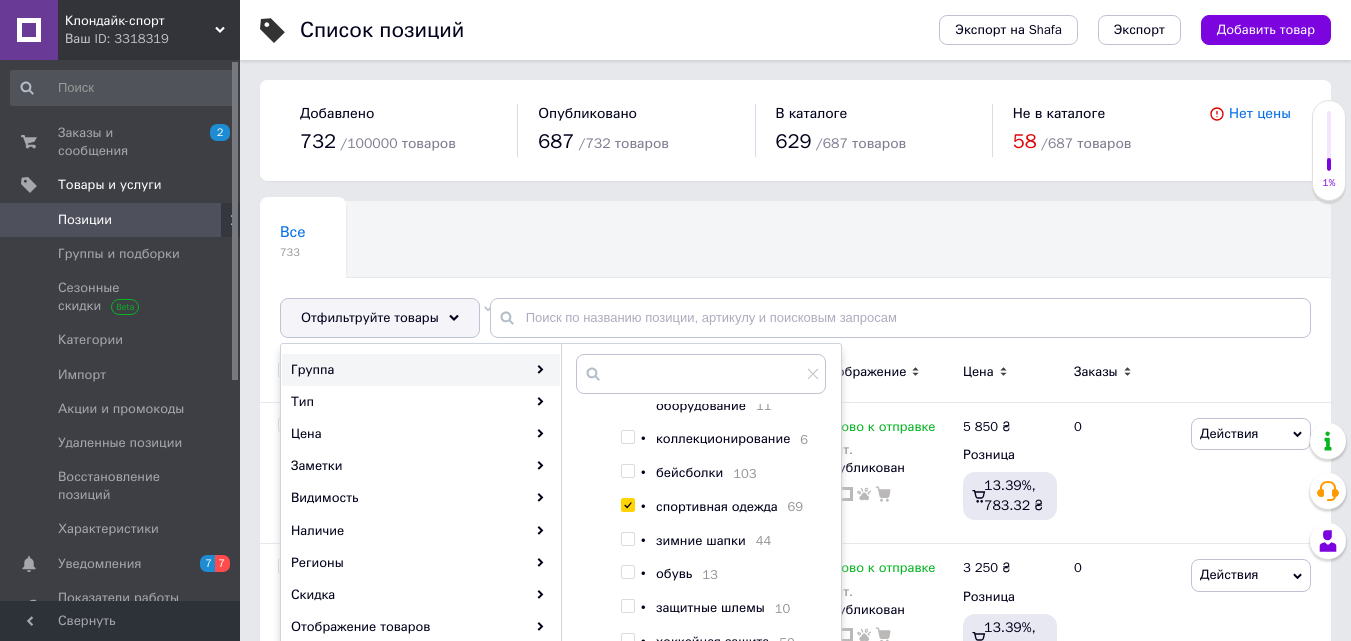scroll, scrollTop: 504, scrollLeft: 0, axis: vertical 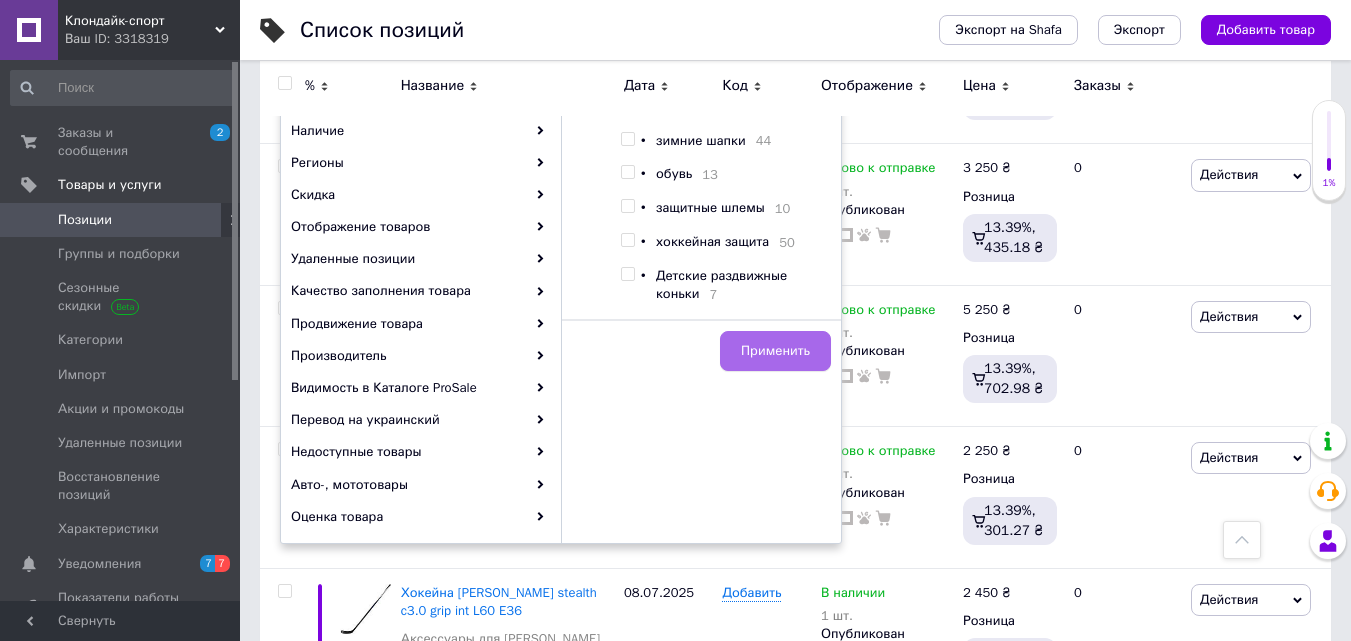 click on "Применить" at bounding box center [775, 351] 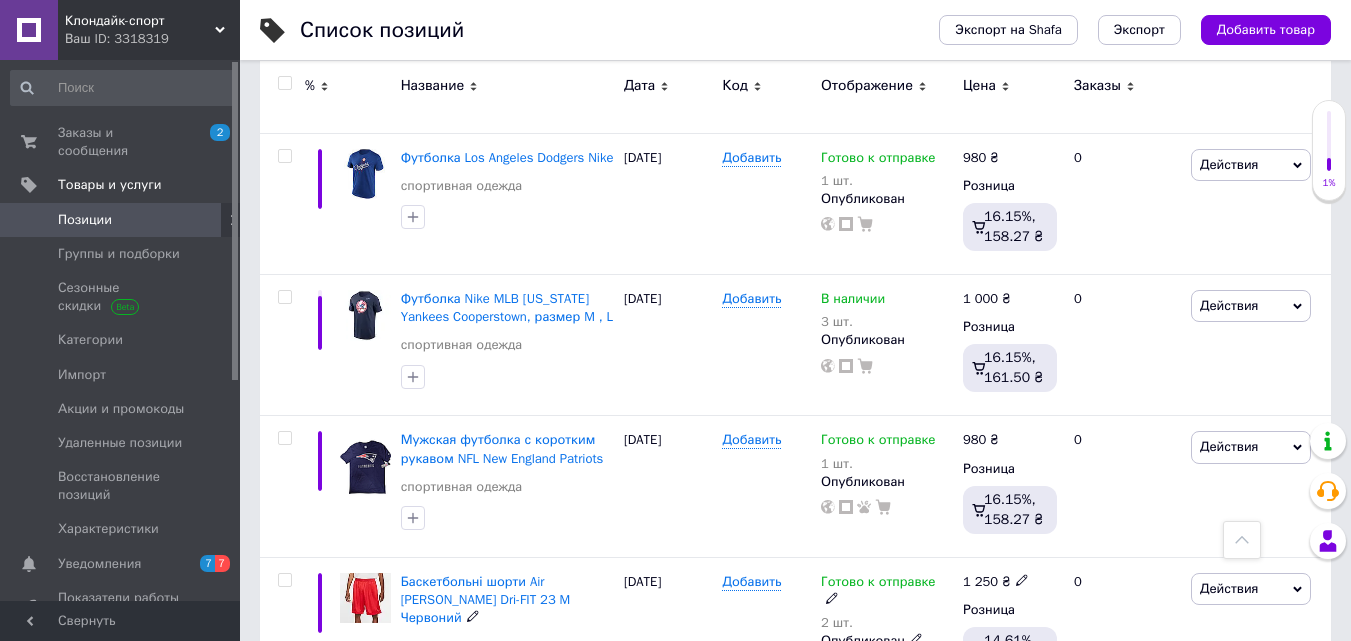 scroll, scrollTop: 8457, scrollLeft: 0, axis: vertical 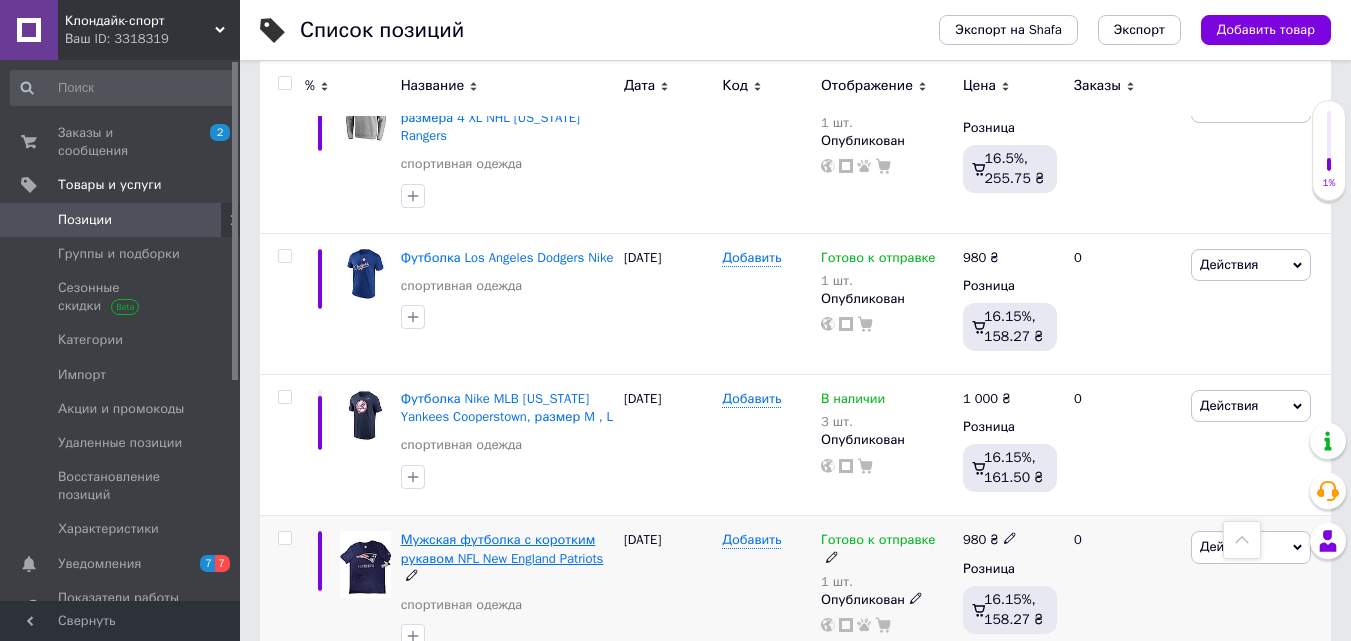 click on "Мужская футболка с коротким рукавом NFL New England Patriots" at bounding box center [502, 548] 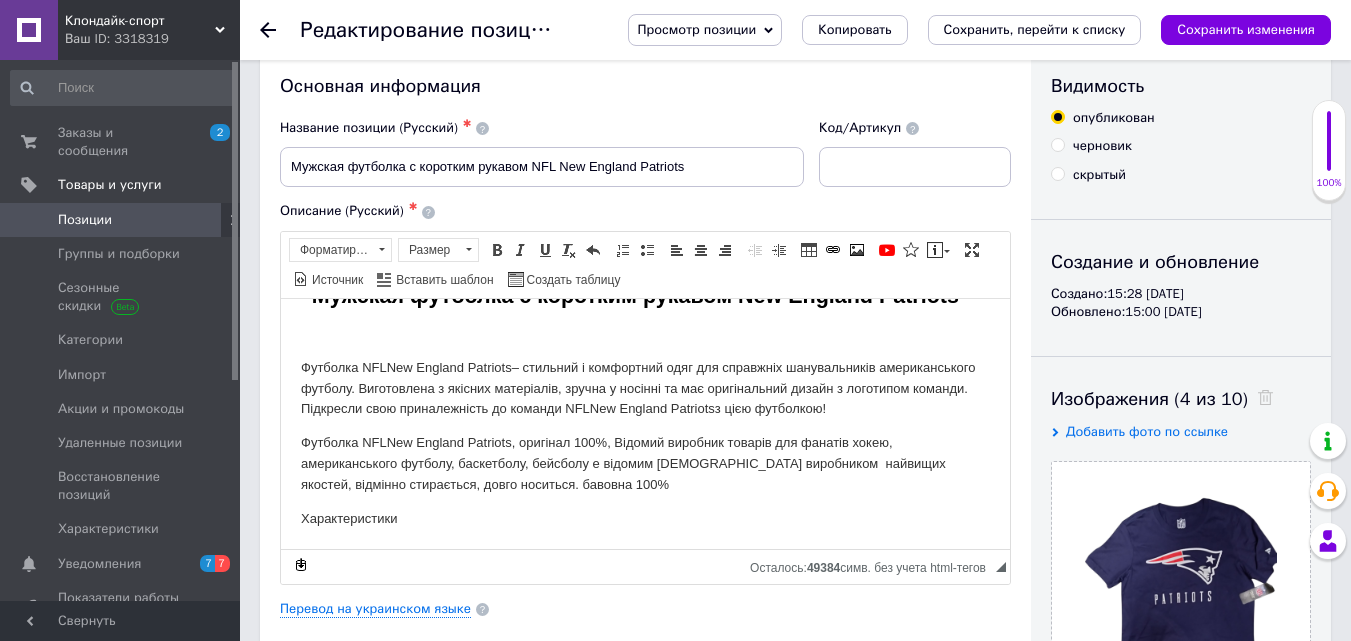 scroll, scrollTop: 0, scrollLeft: 0, axis: both 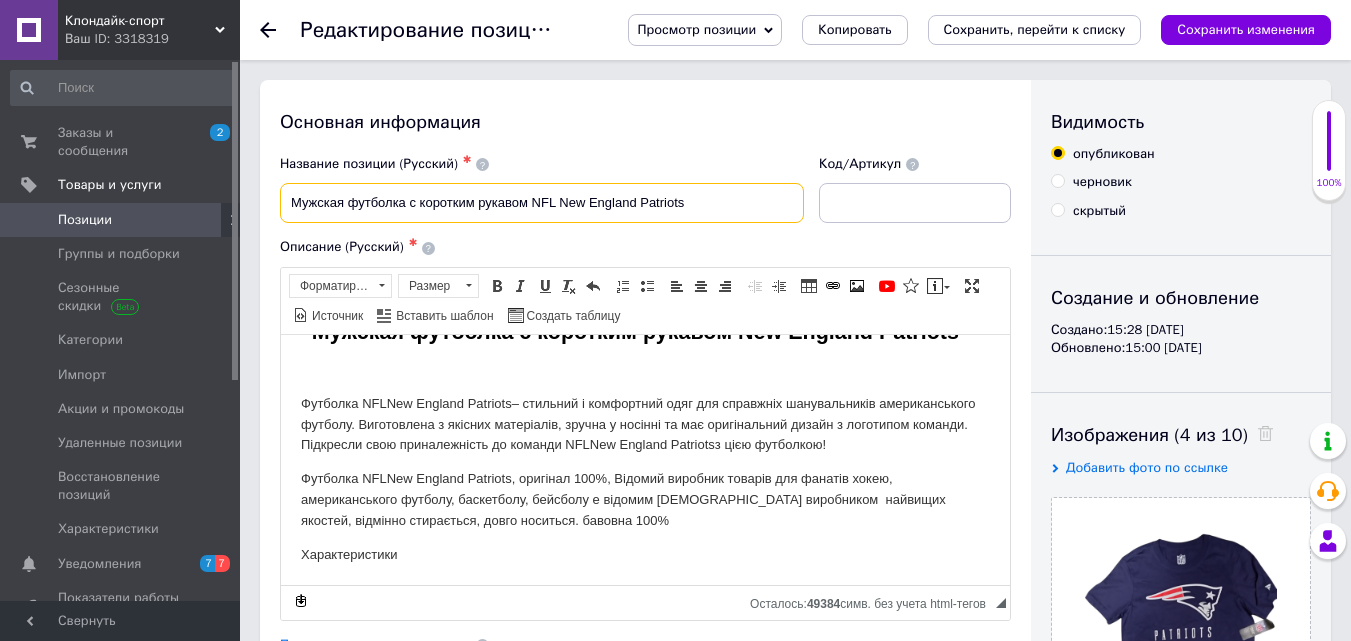 click on "Мужская футболка с коротким рукавом NFL New England Patriots" at bounding box center [542, 203] 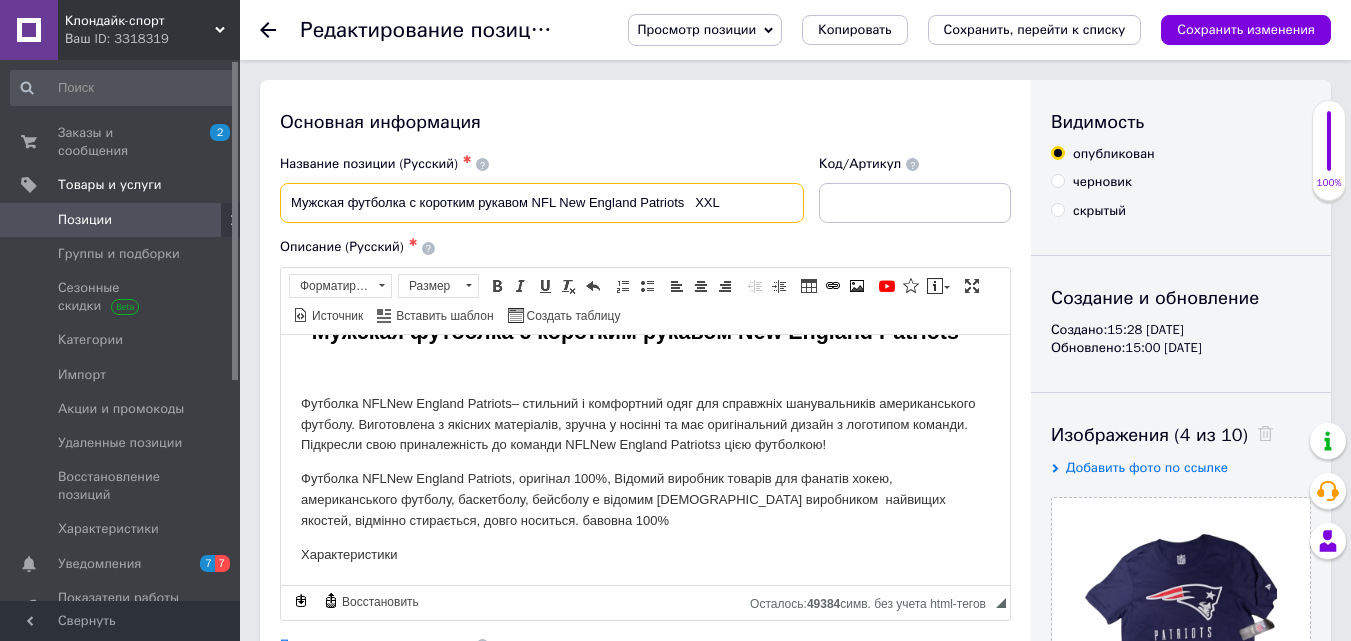 drag, startPoint x: 688, startPoint y: 195, endPoint x: 730, endPoint y: 203, distance: 42.755116 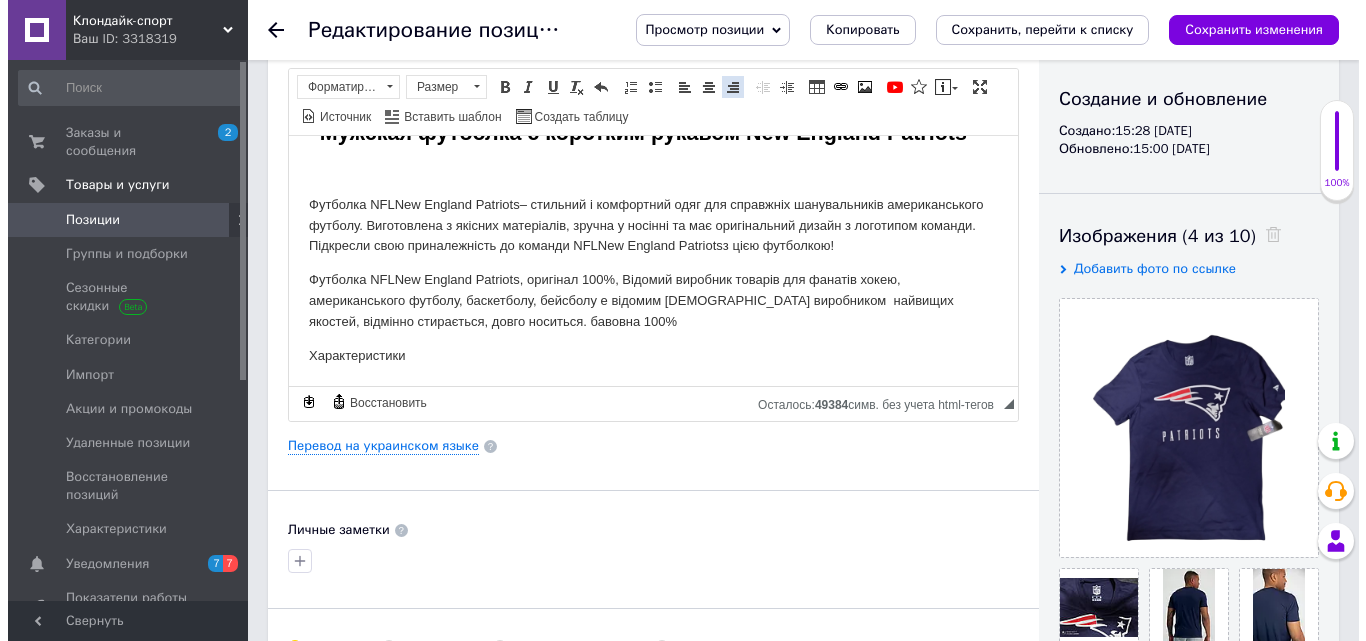 scroll, scrollTop: 300, scrollLeft: 0, axis: vertical 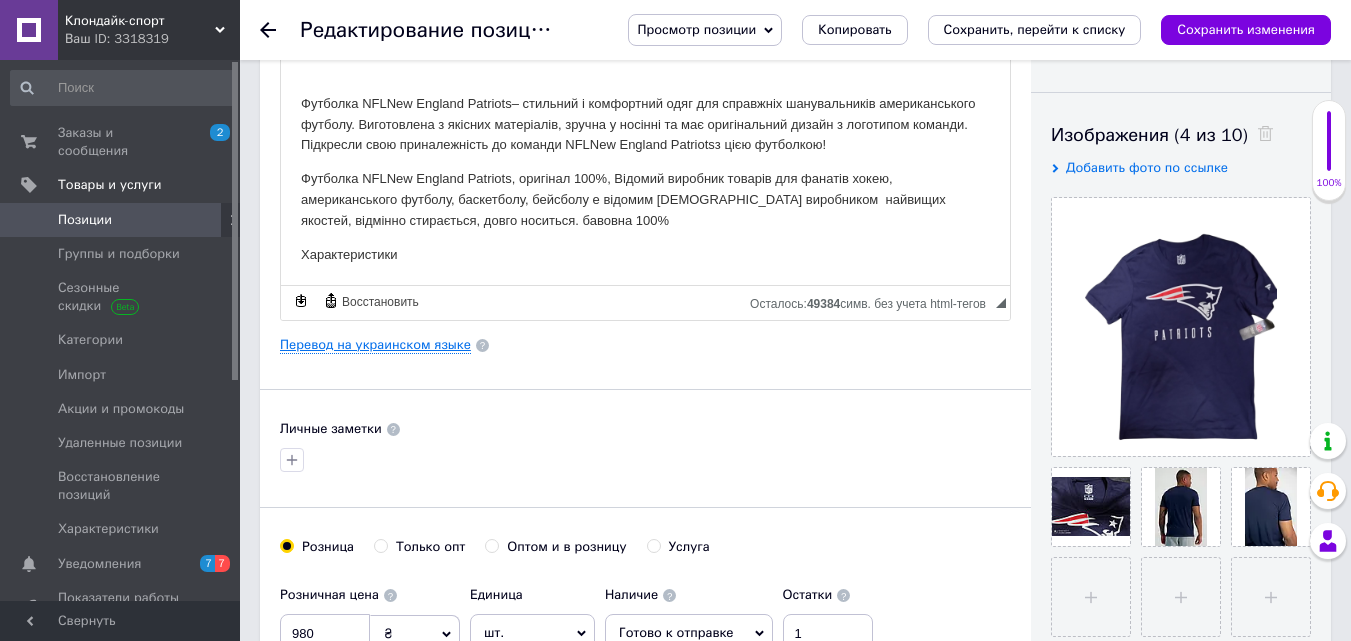 type on "Мужская футболка с коротким рукавом NFL New England Patriots   ХХL" 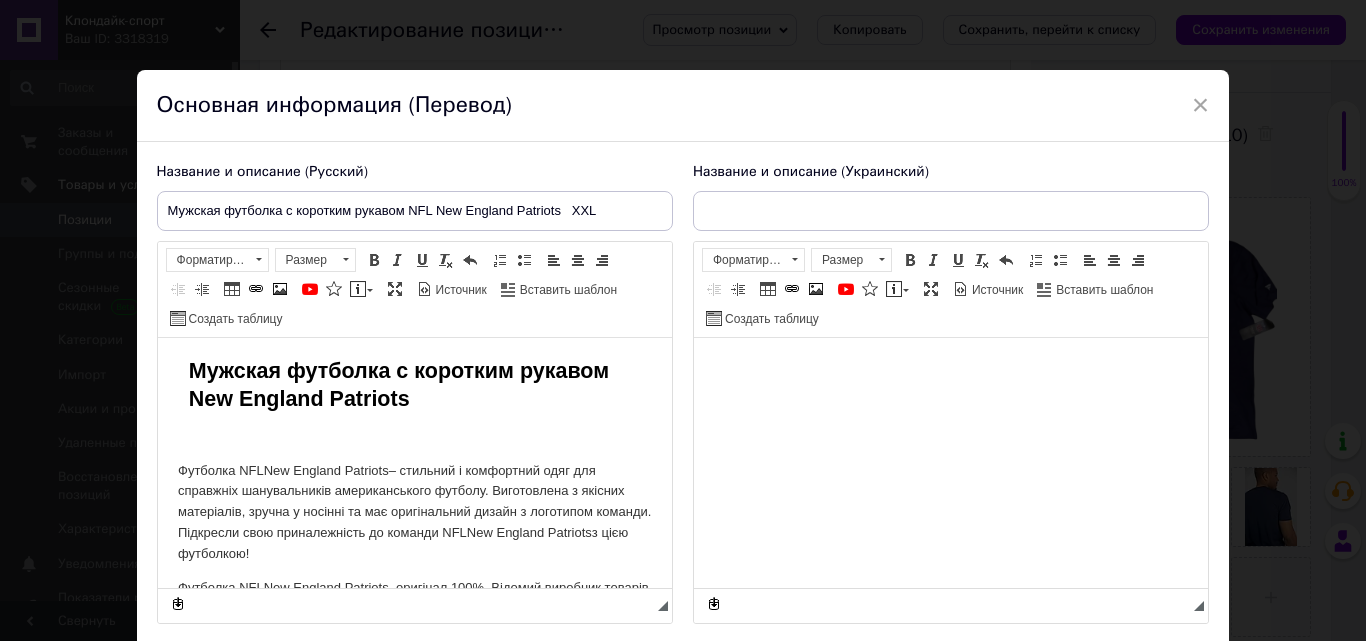 scroll, scrollTop: 0, scrollLeft: 0, axis: both 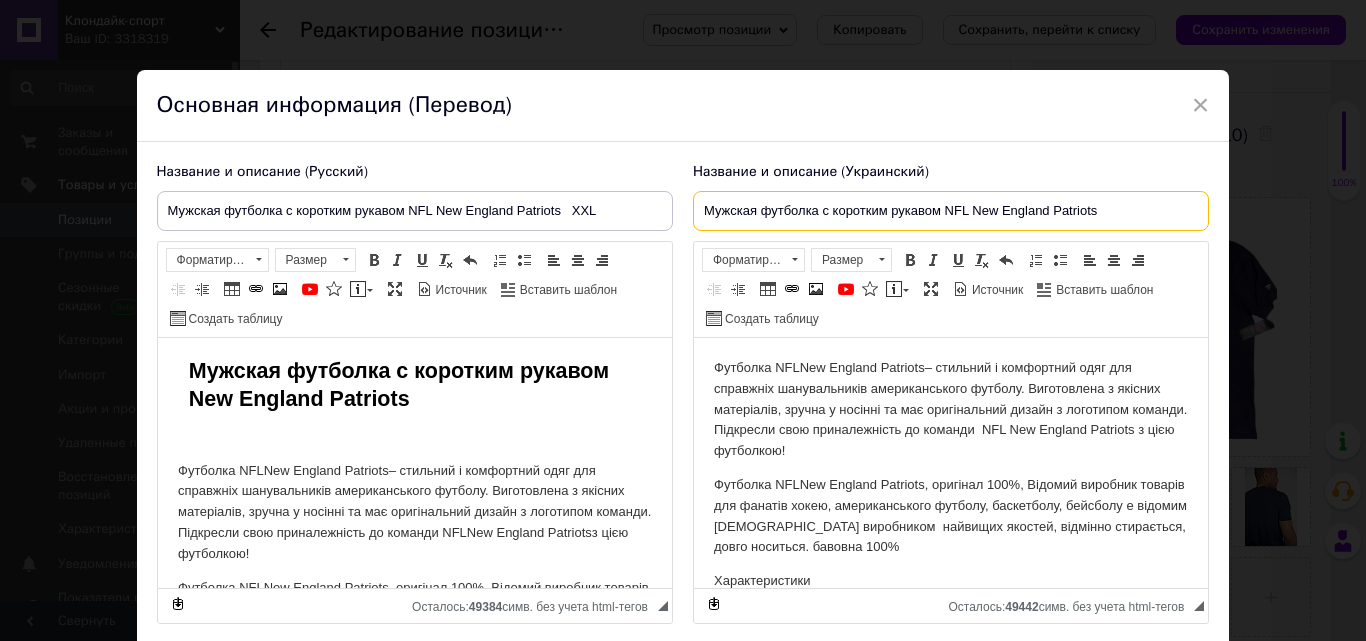 click on "Мужская футболка с коротким рукавом NFL New England Patriots" at bounding box center [951, 211] 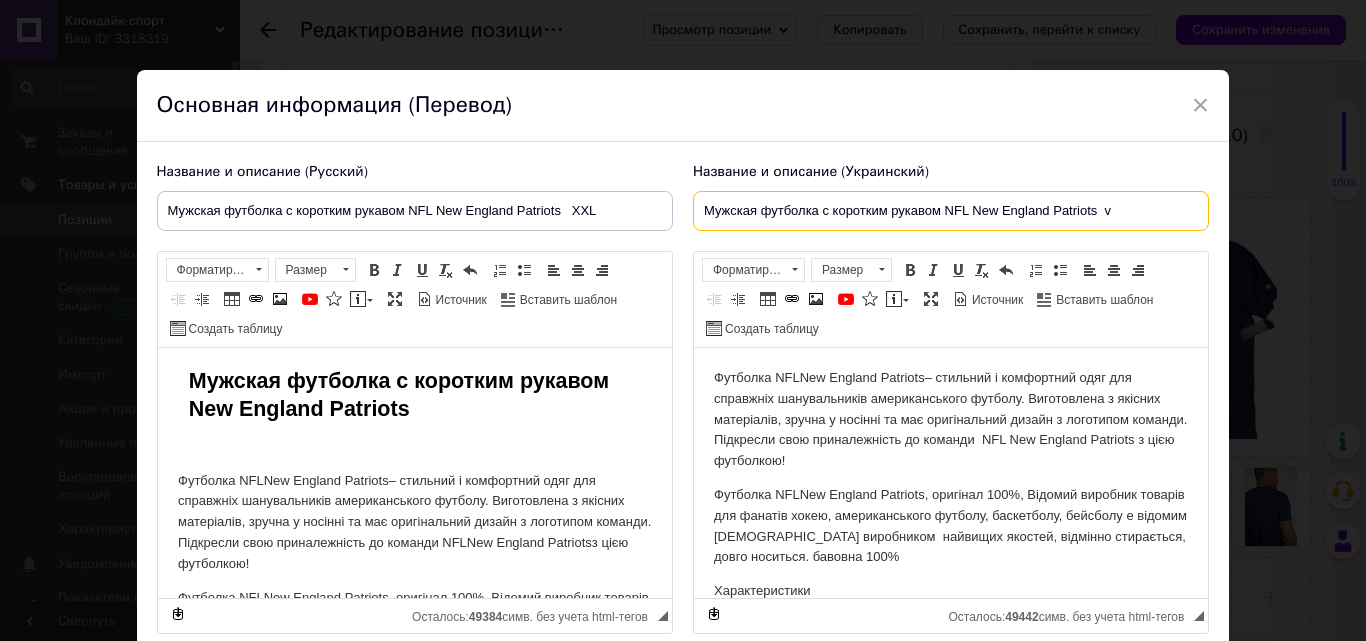 paste on "ХХL" 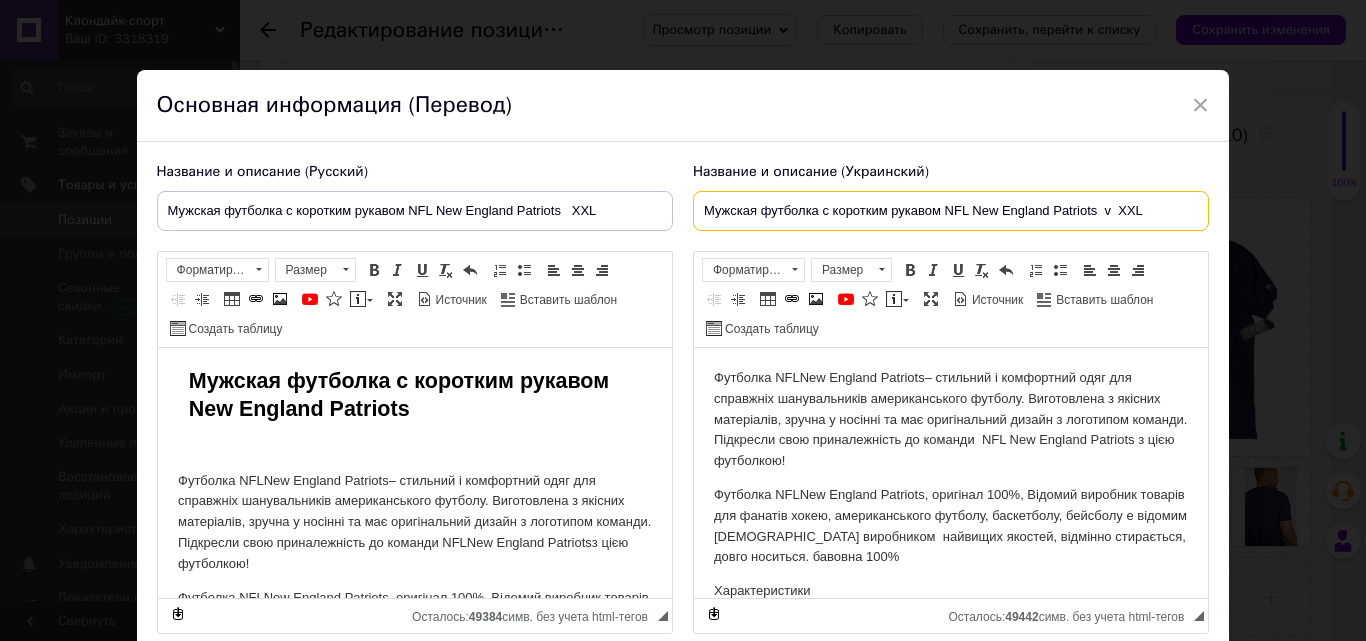 click on "Мужская футболка с коротким рукавом NFL New England Patriots  v  ХХL" at bounding box center [951, 211] 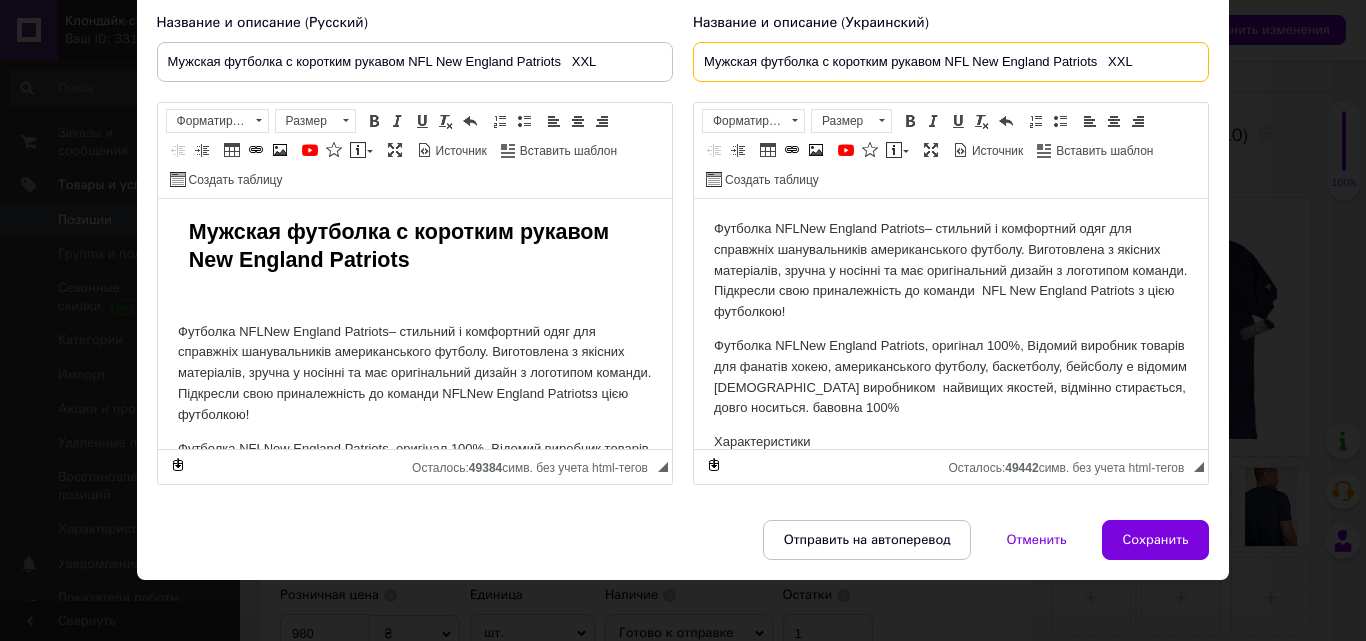 scroll, scrollTop: 158, scrollLeft: 0, axis: vertical 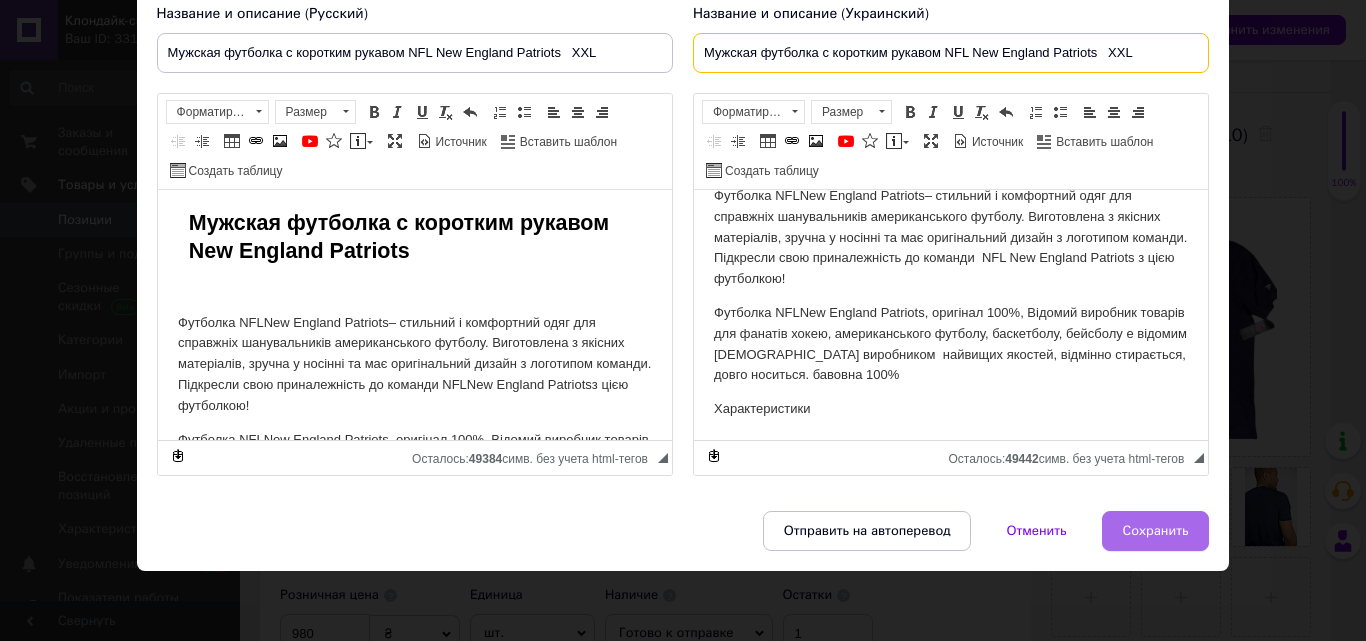 type on "Мужская футболка с коротким рукавом NFL New England Patriots   ХХL" 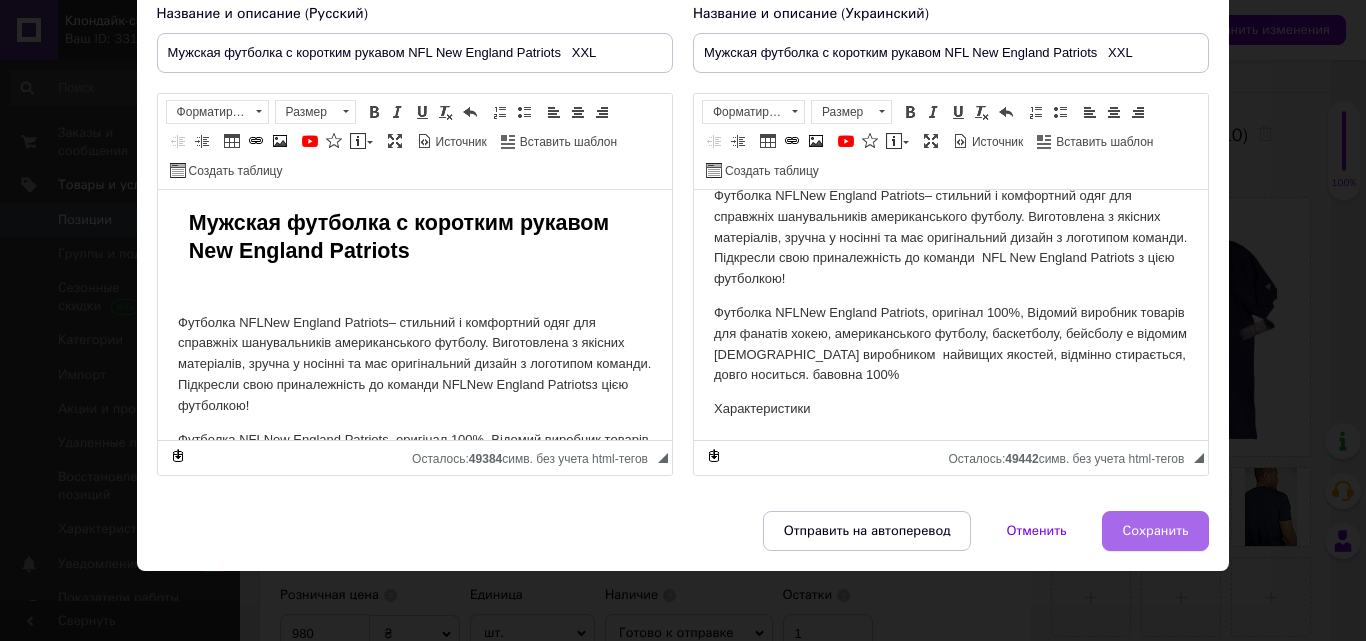 click on "Сохранить" at bounding box center [1156, 531] 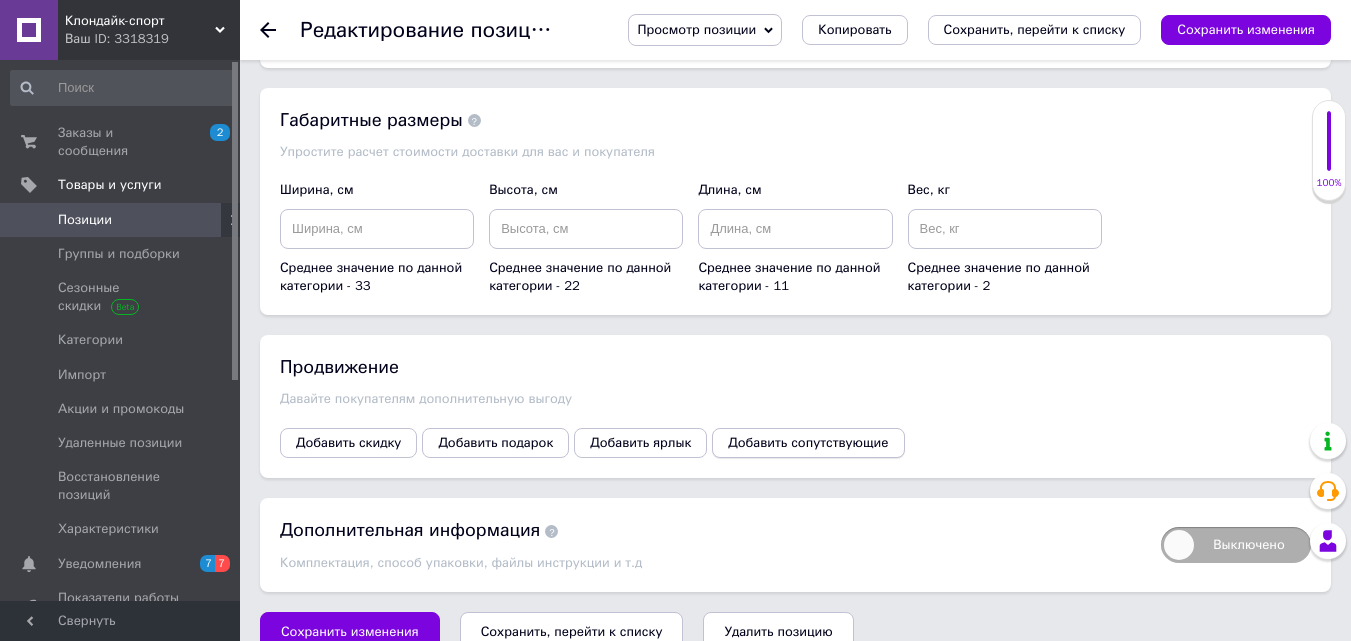 scroll, scrollTop: 2373, scrollLeft: 0, axis: vertical 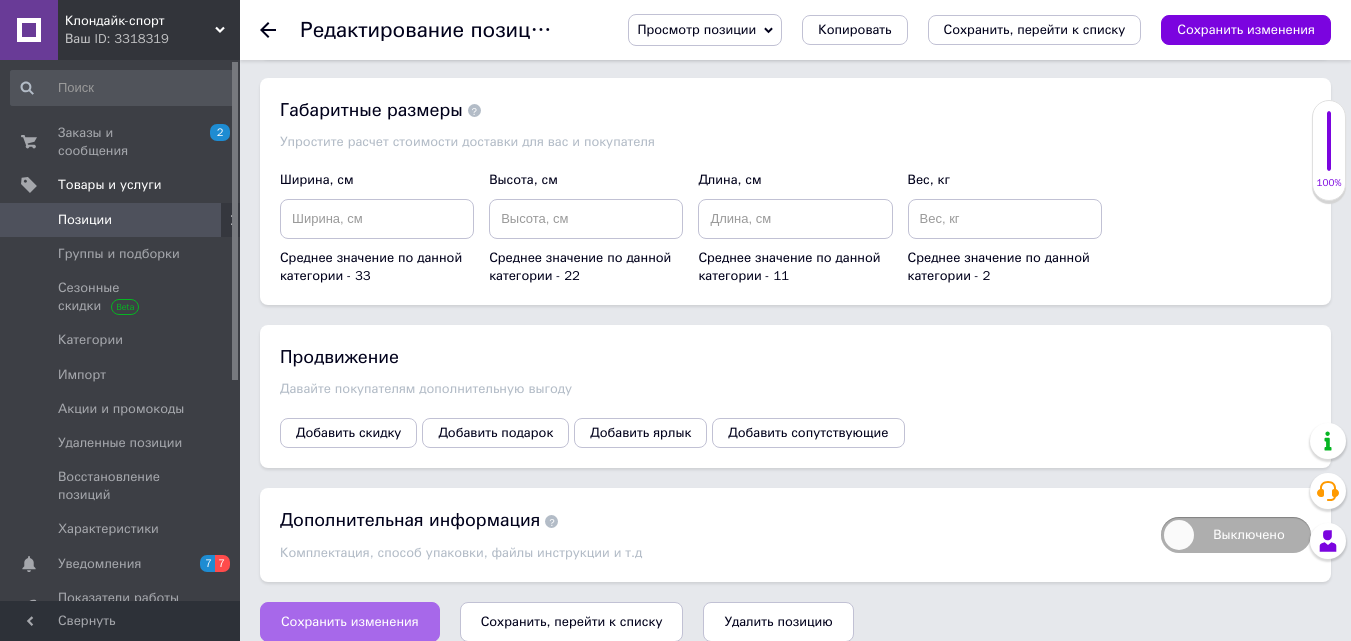 click on "Сохранить изменения" at bounding box center (350, 622) 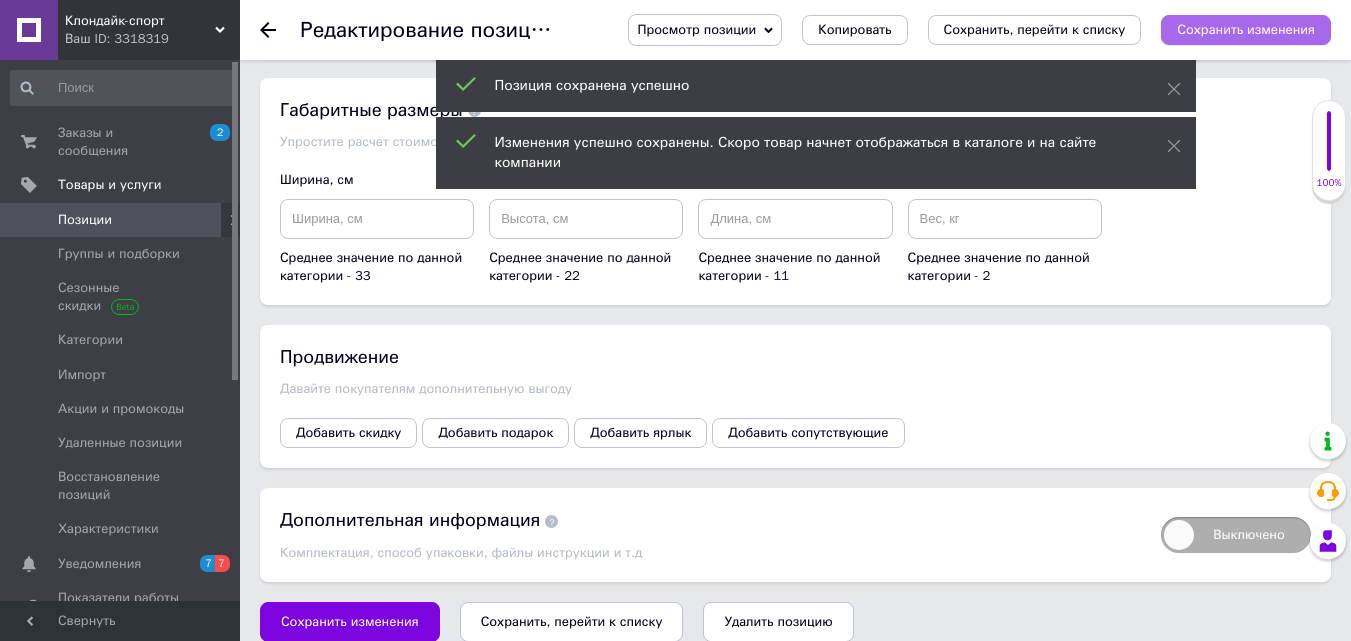 click on "Сохранить изменения" at bounding box center (1246, 29) 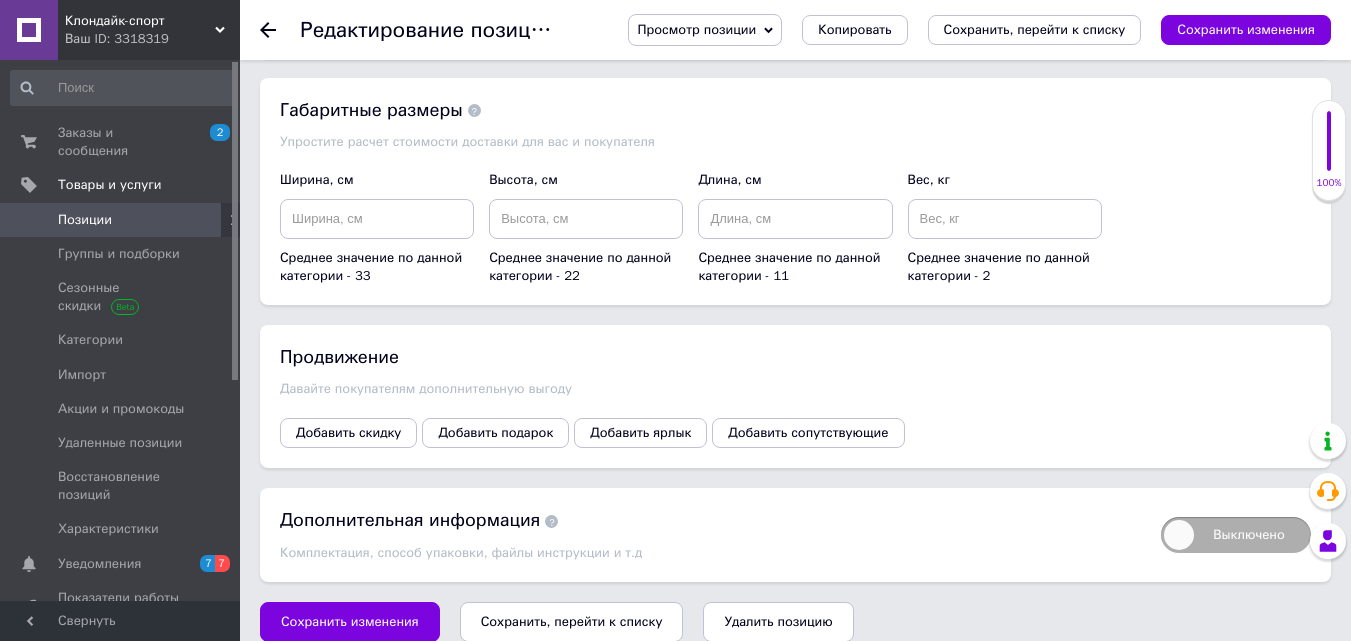 click on "Клондайк-спорт" at bounding box center [140, 21] 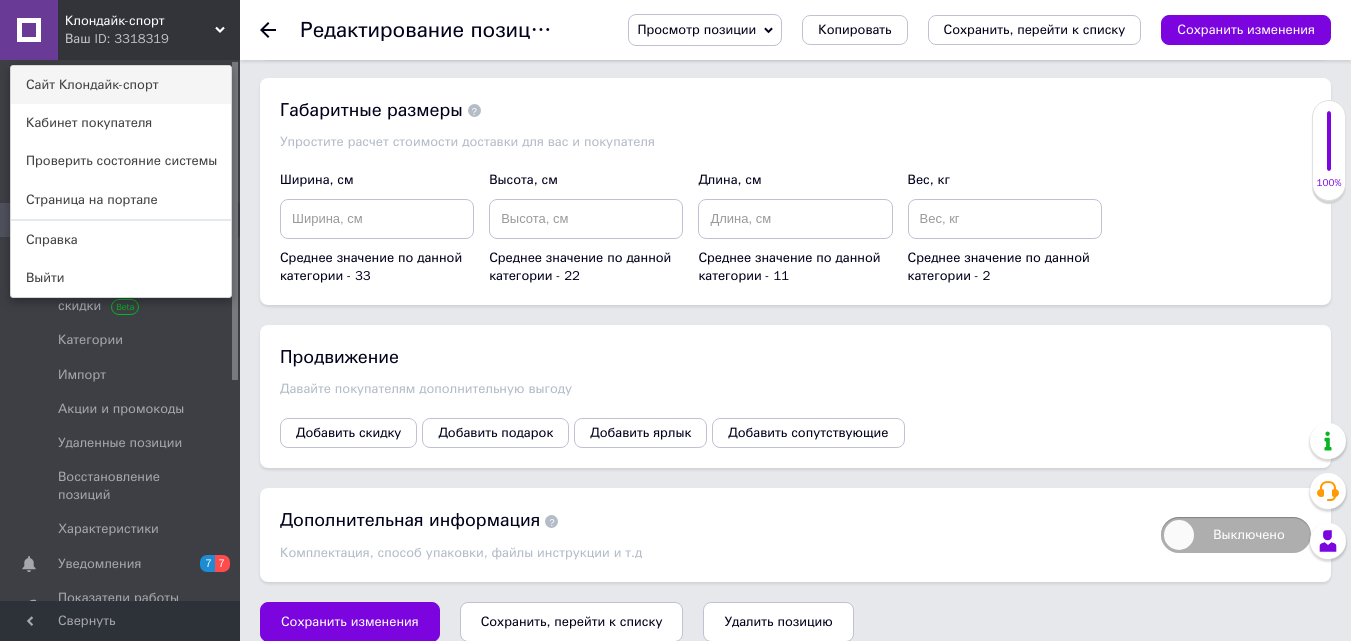 click on "Сайт Клондайк-спорт" at bounding box center [121, 85] 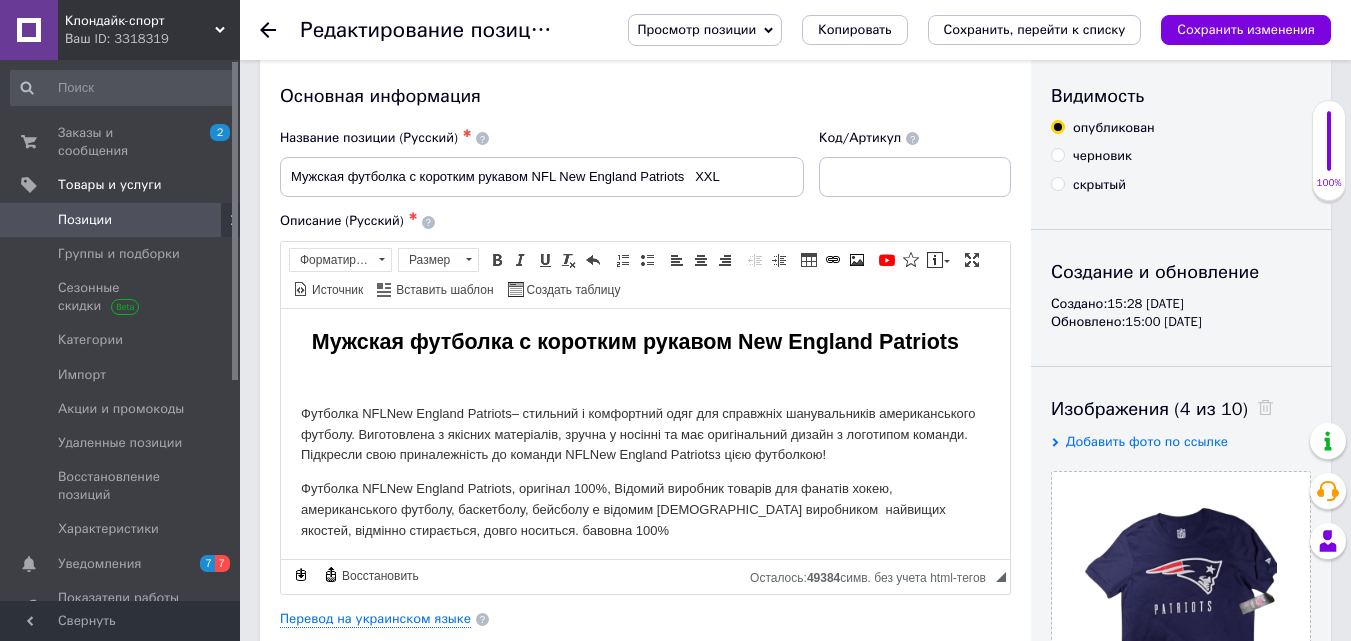 scroll, scrollTop: 0, scrollLeft: 0, axis: both 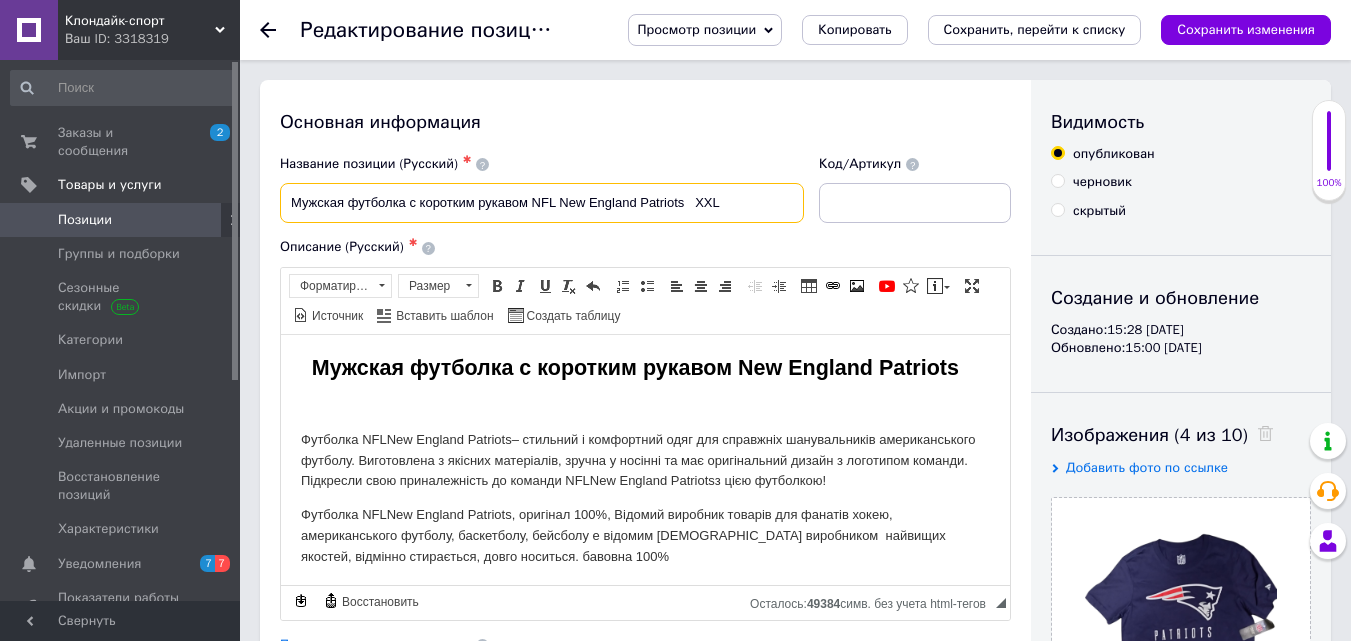 click on "Мужская футболка с коротким рукавом NFL New England Patriots   ХХL" at bounding box center [542, 203] 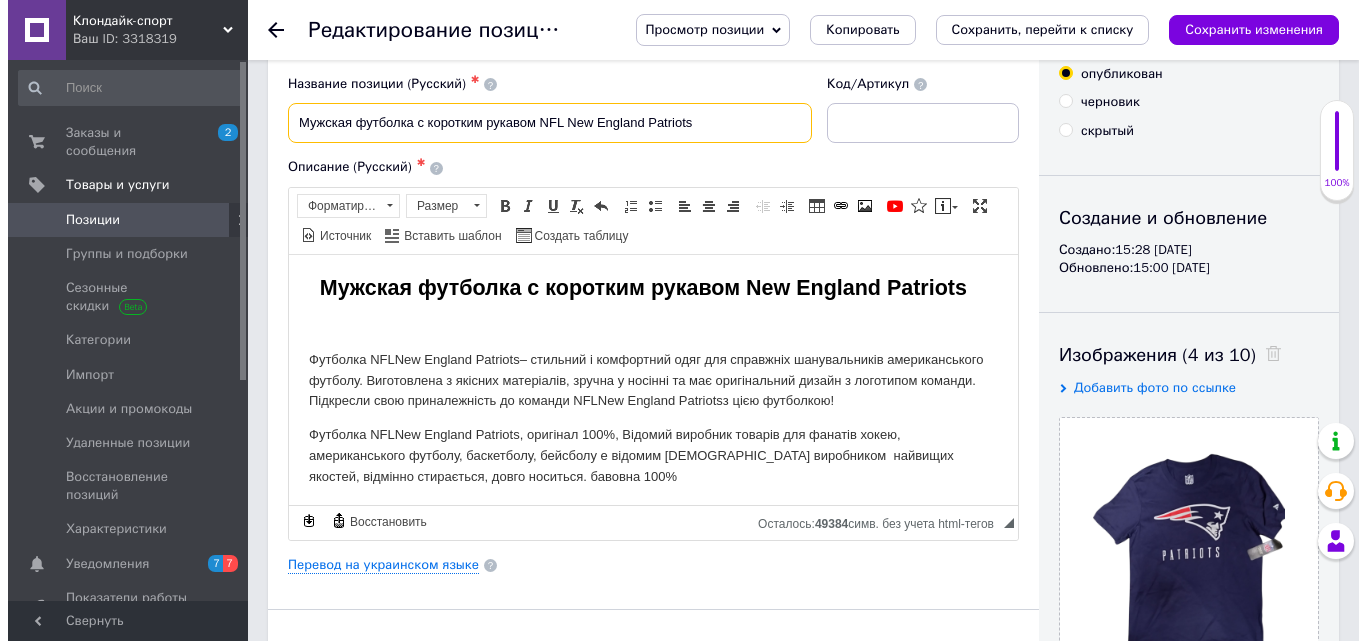 scroll, scrollTop: 300, scrollLeft: 0, axis: vertical 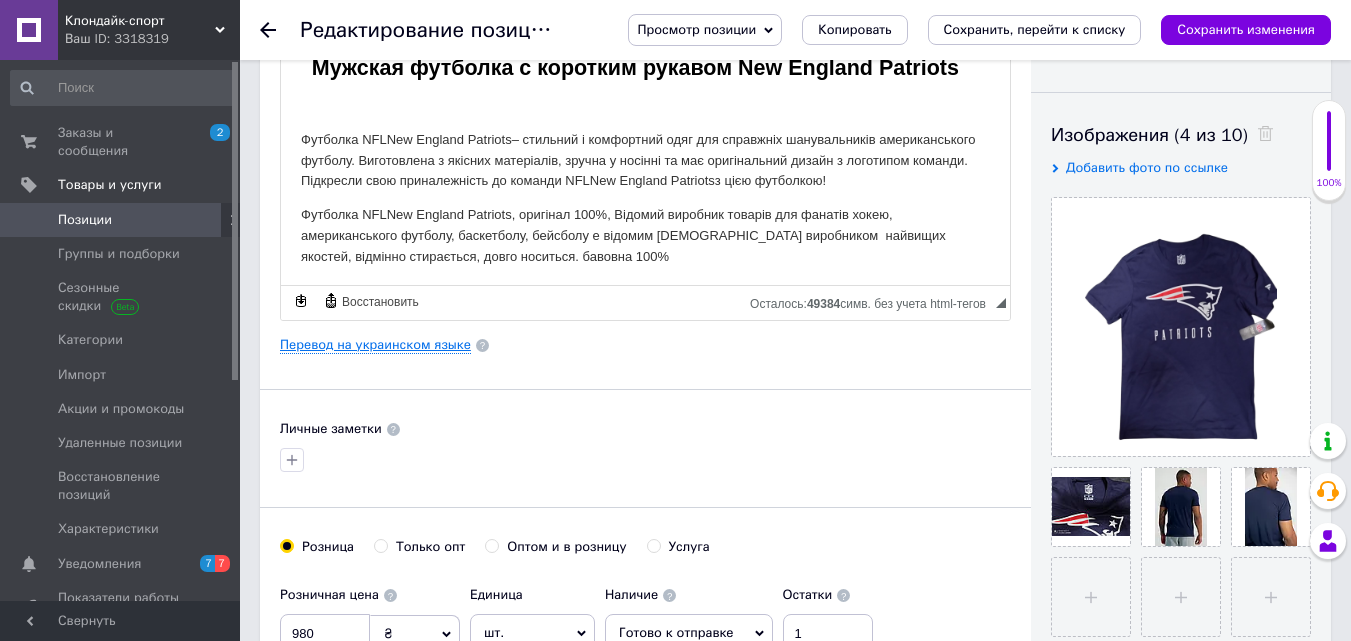 type on "Мужская футболка с коротким рукавом NFL New England Patriots" 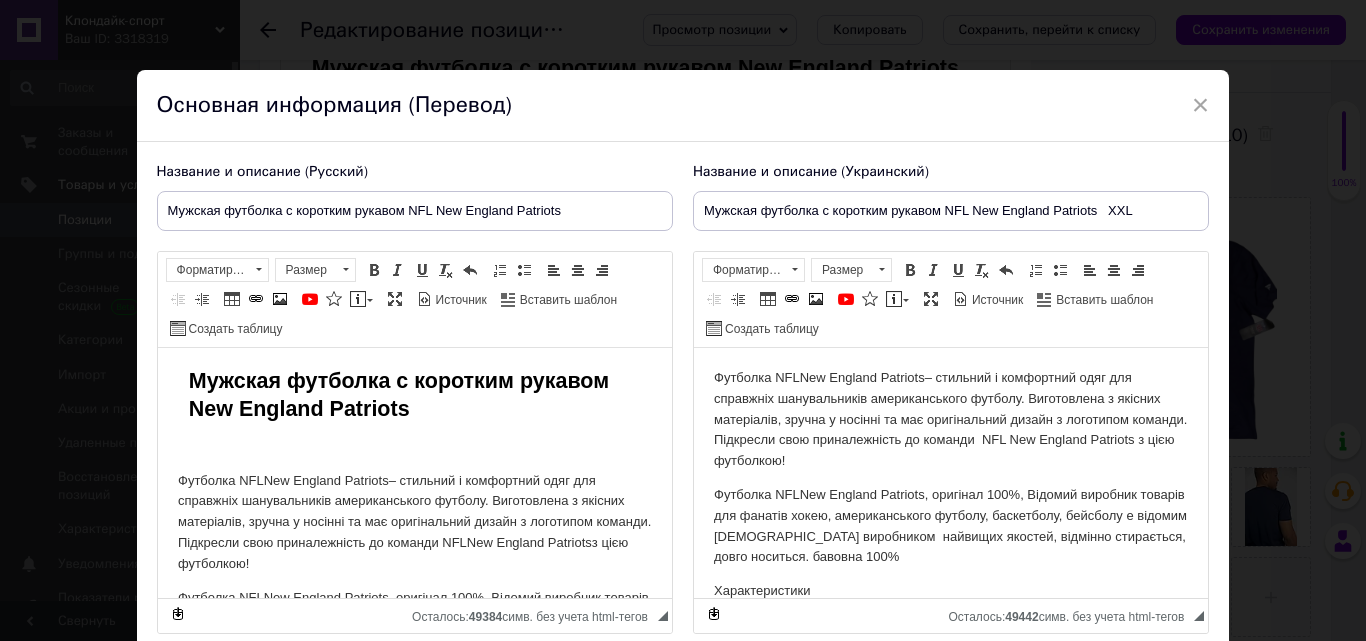 scroll, scrollTop: 0, scrollLeft: 0, axis: both 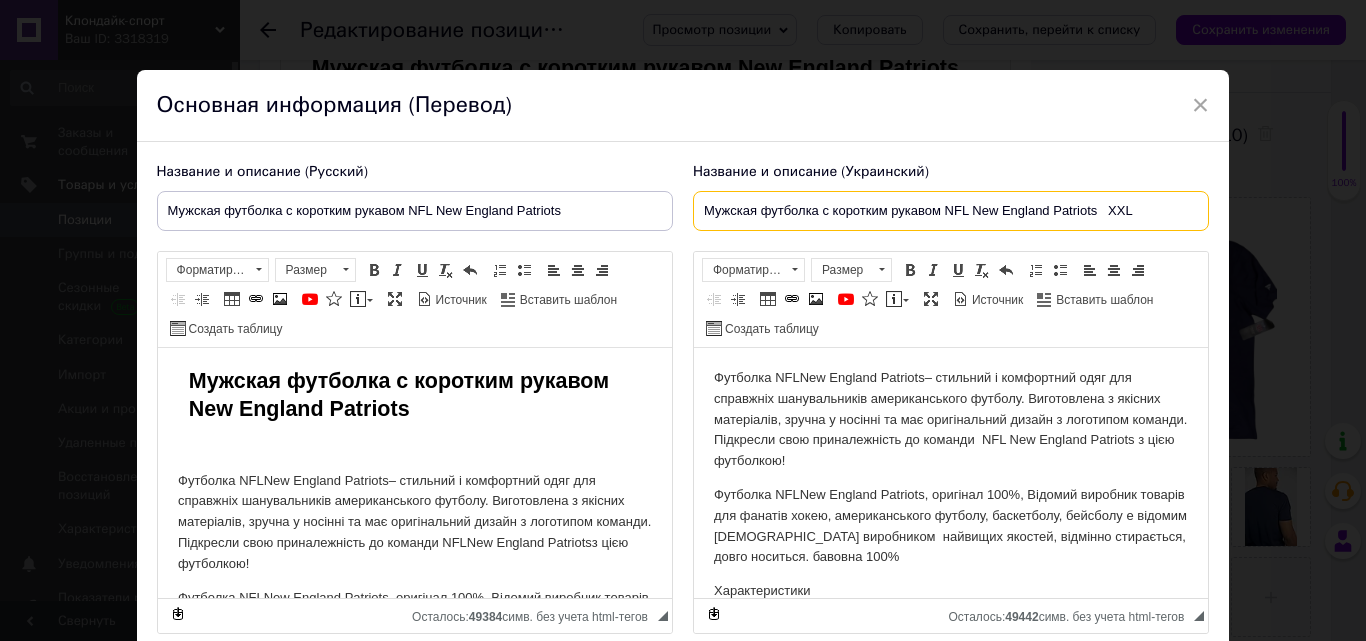 click on "Мужская футболка с коротким рукавом NFL New England Patriots   ХХL" at bounding box center (951, 211) 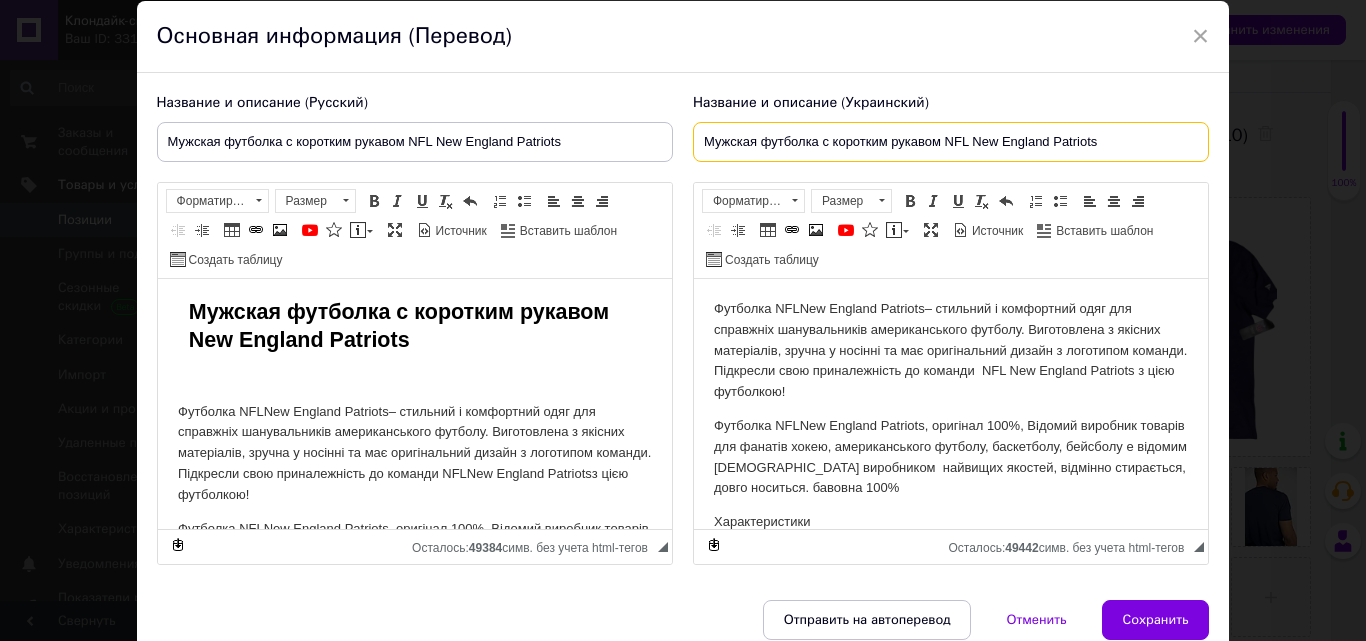 scroll, scrollTop: 158, scrollLeft: 0, axis: vertical 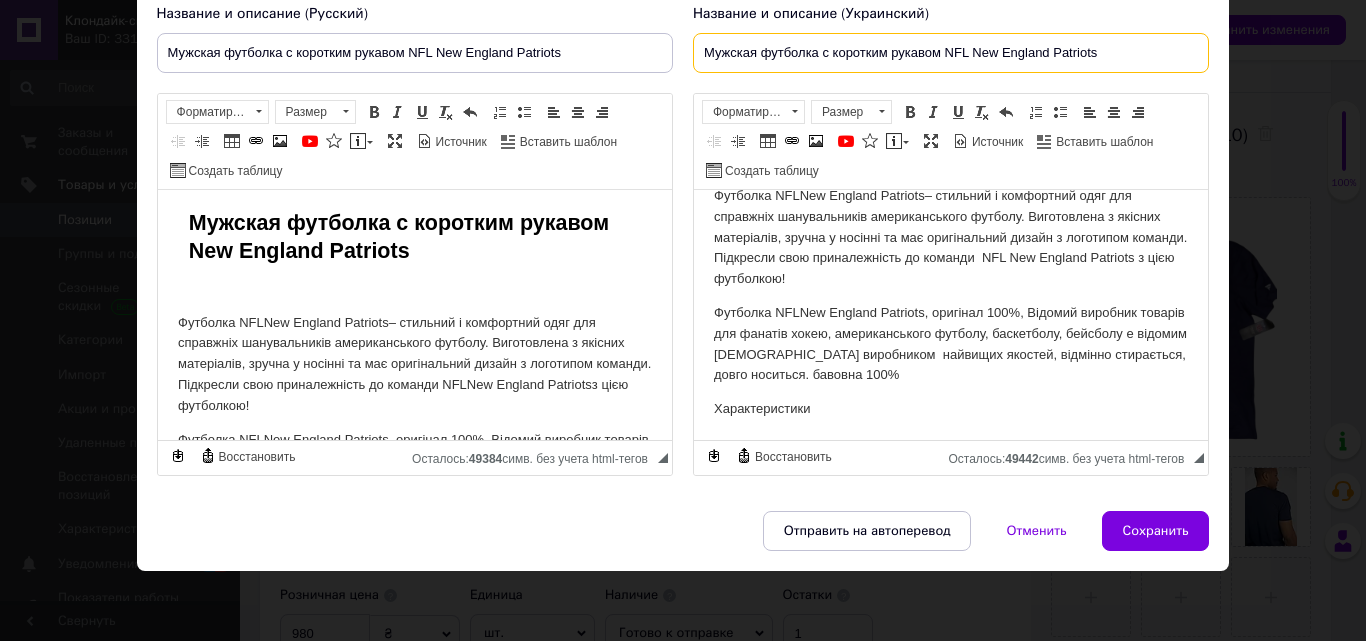 type on "Мужская футболка с коротким рукавом NFL New England Patriots" 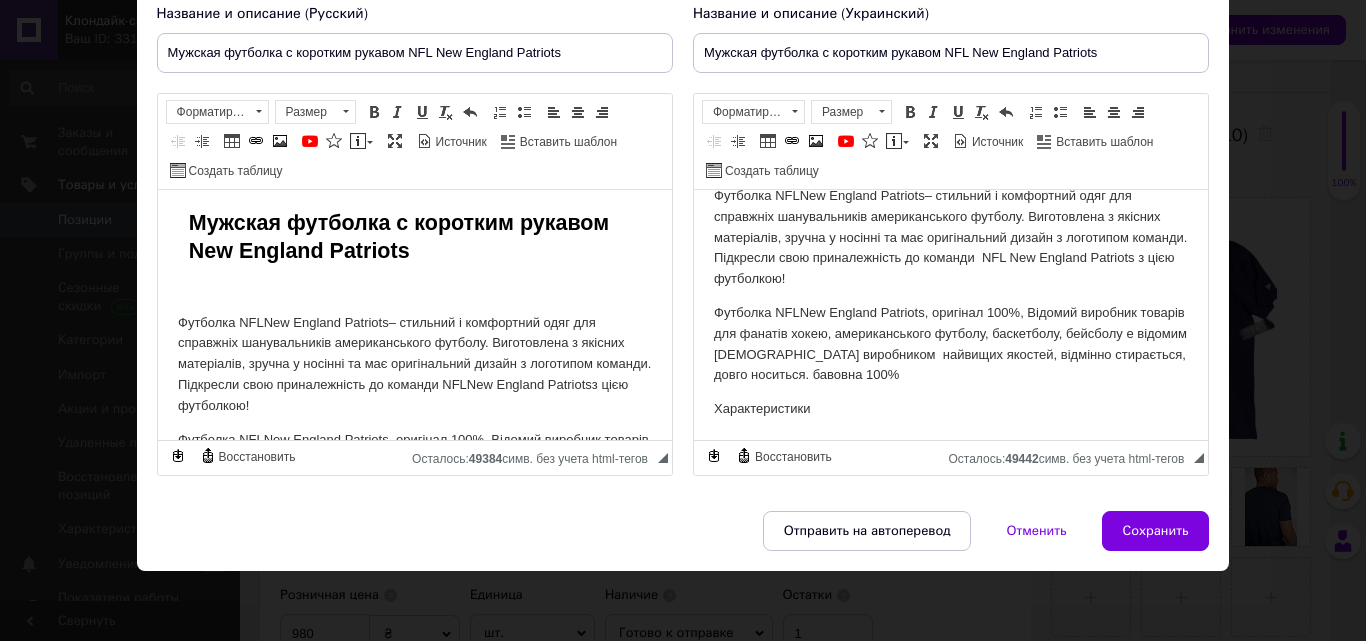 click on "Сохранить" at bounding box center [1156, 531] 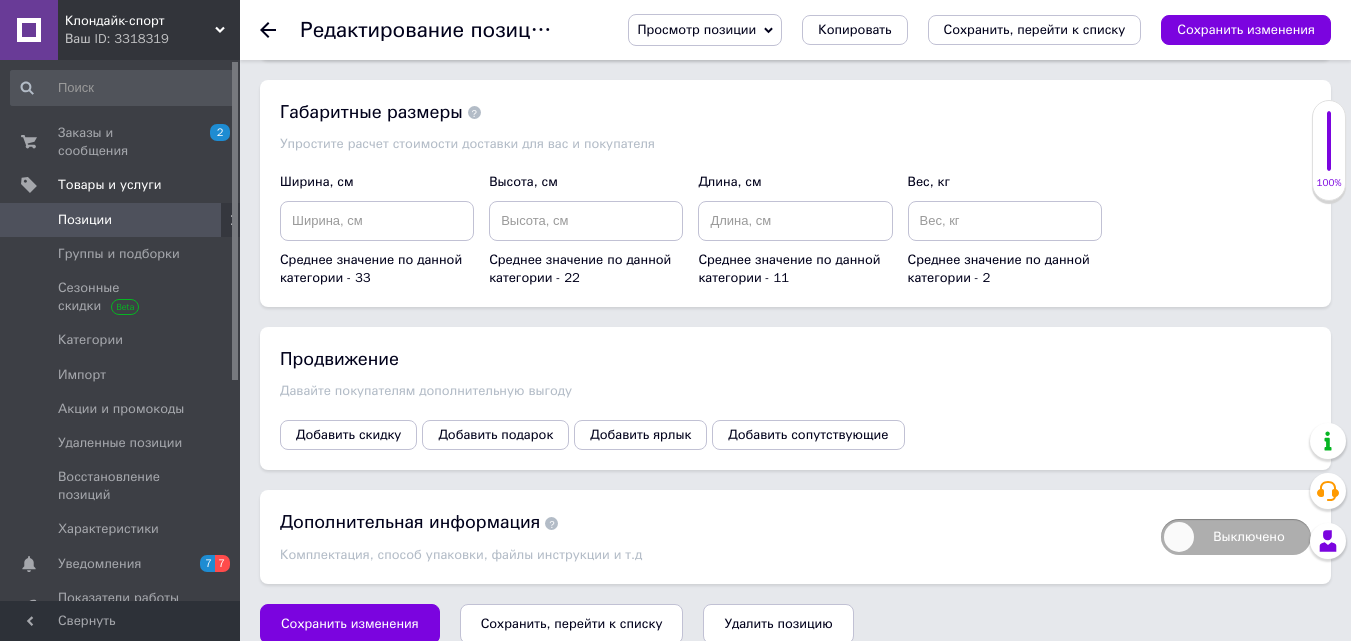 scroll, scrollTop: 2373, scrollLeft: 0, axis: vertical 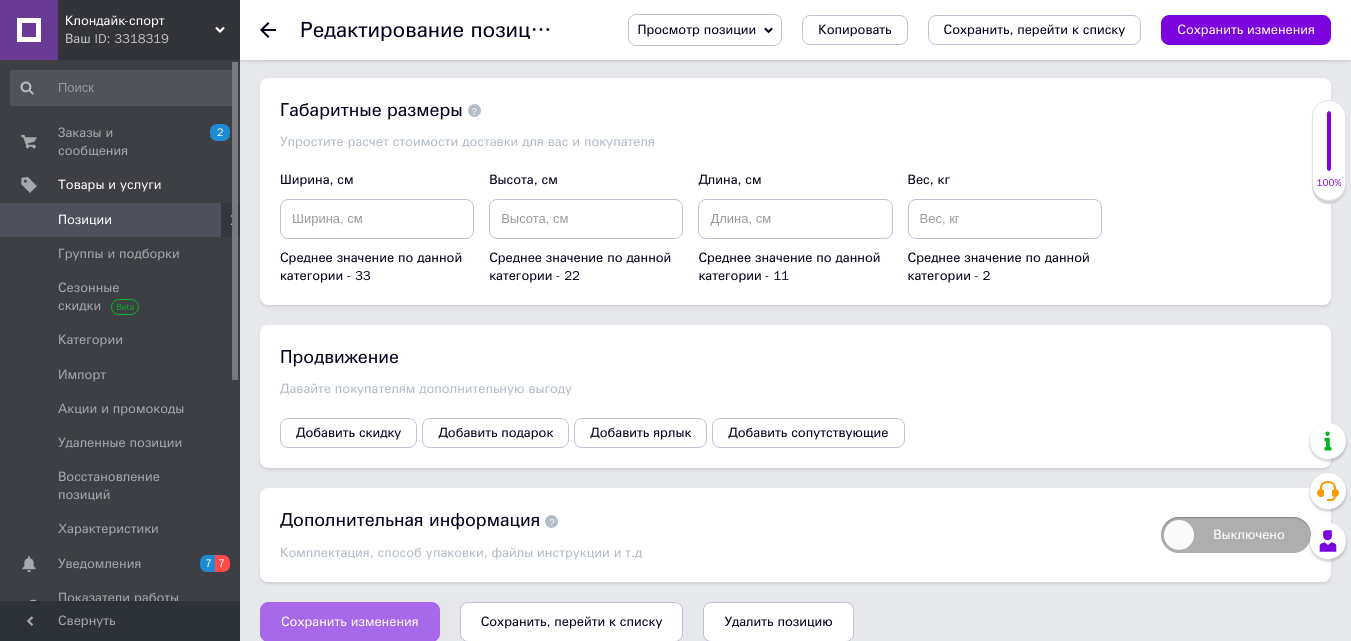 click on "Сохранить изменения" at bounding box center (350, 622) 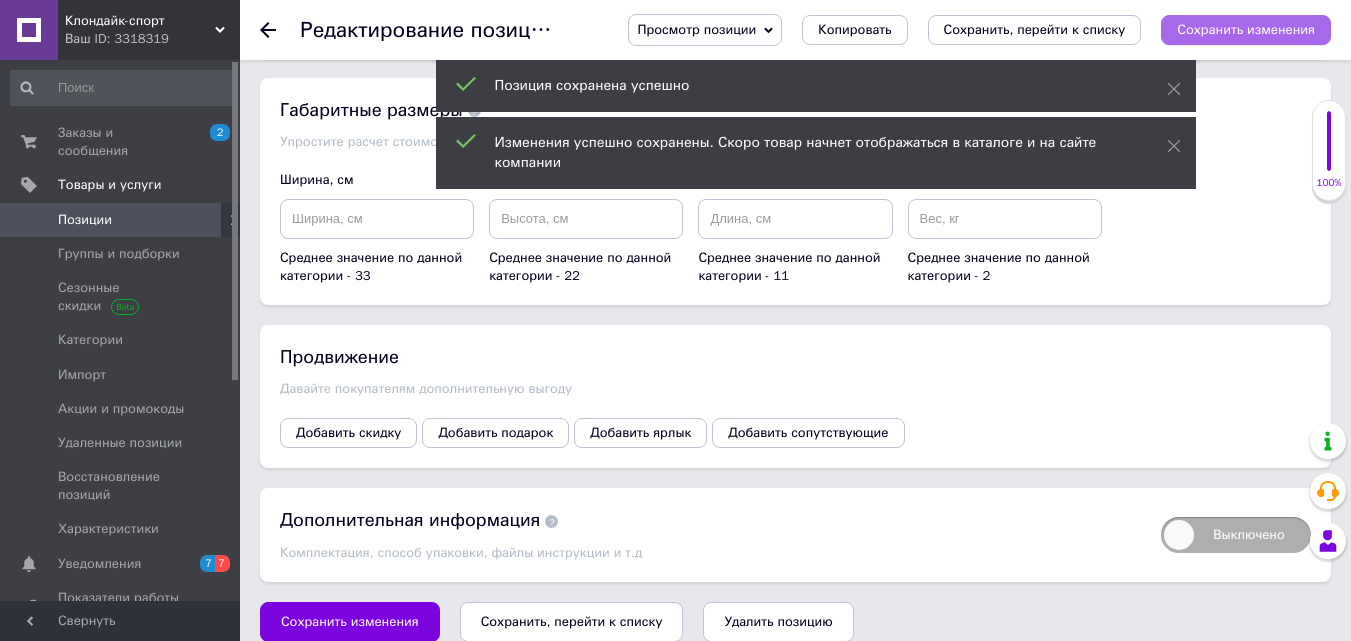 click on "Сохранить изменения" at bounding box center (1246, 29) 